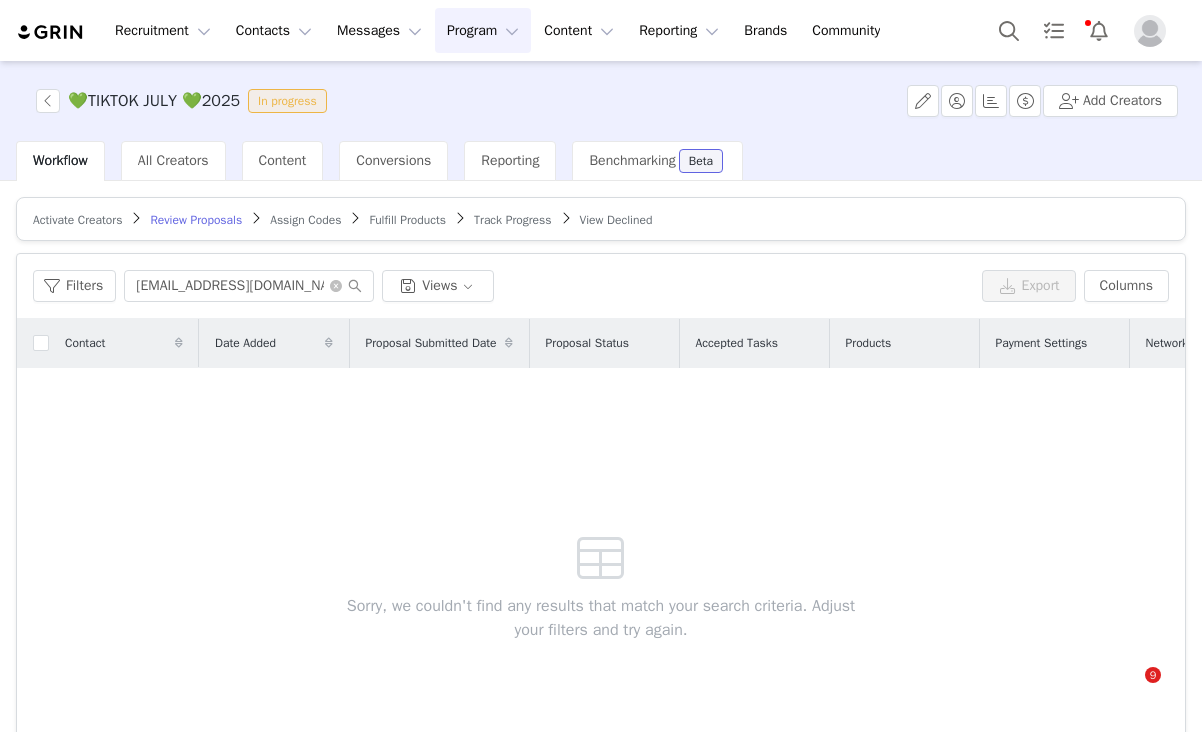 scroll, scrollTop: 0, scrollLeft: 0, axis: both 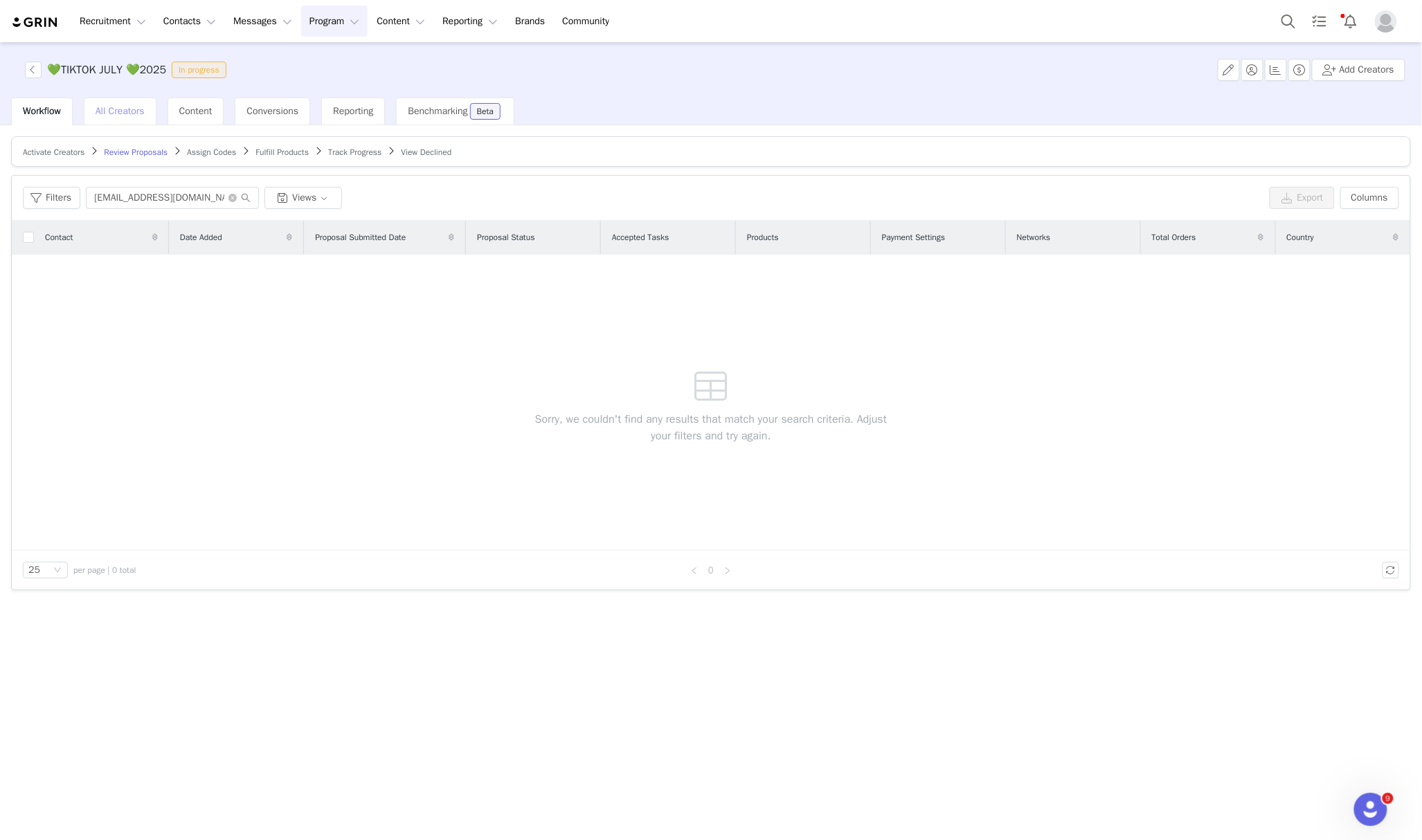 click on "All Creators" at bounding box center (120, 111) 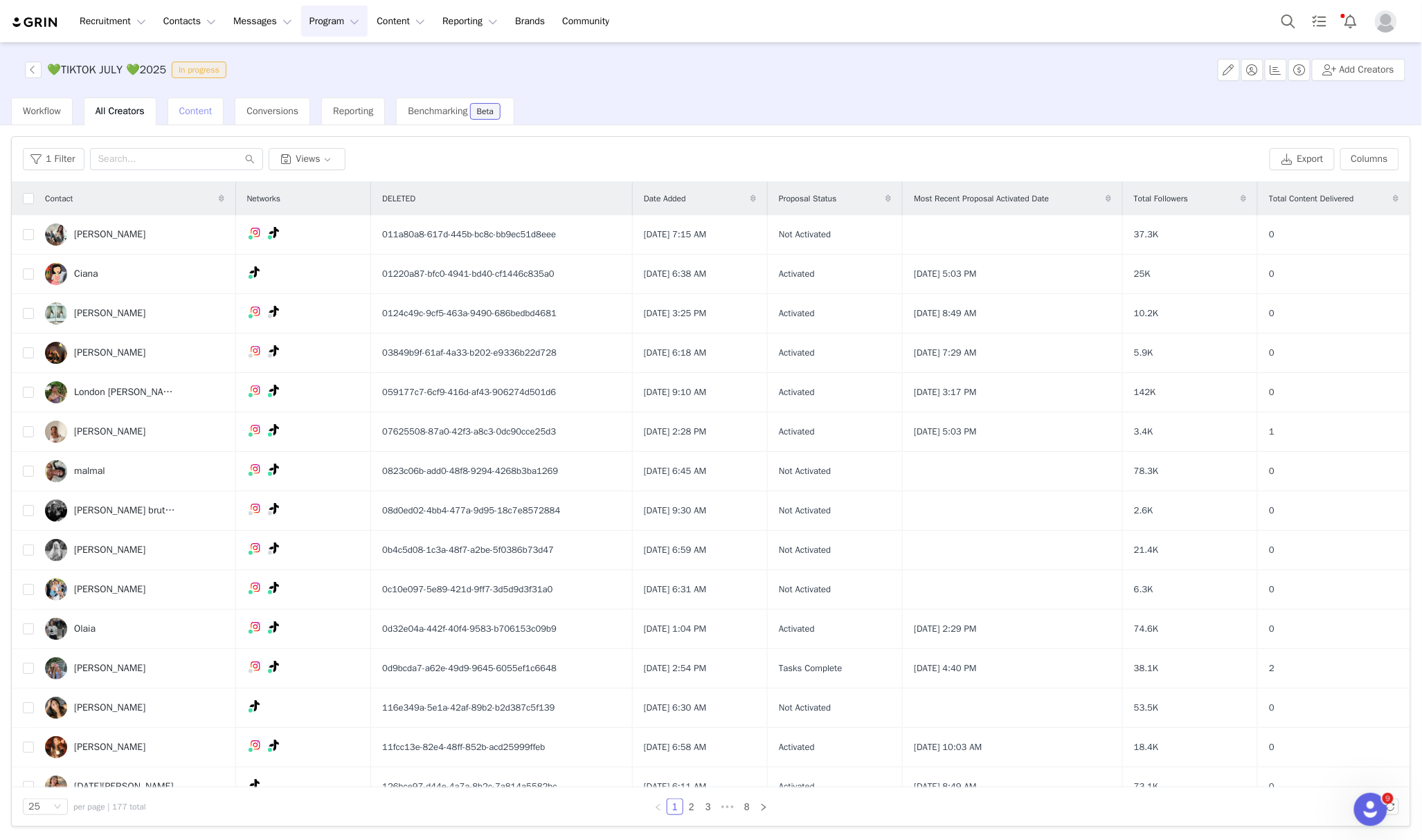 click on "Content" at bounding box center (196, 111) 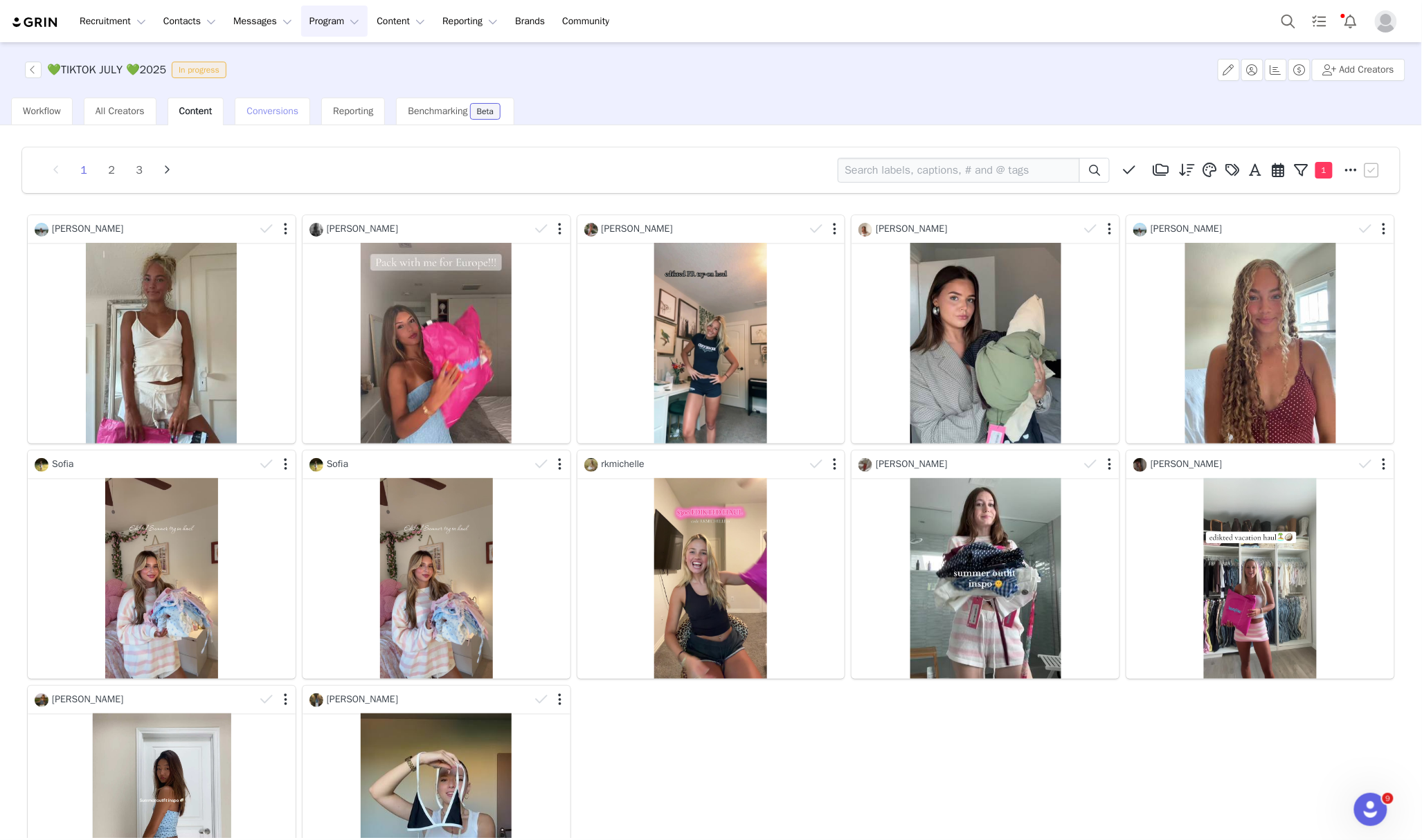 click on "Conversions" at bounding box center (272, 111) 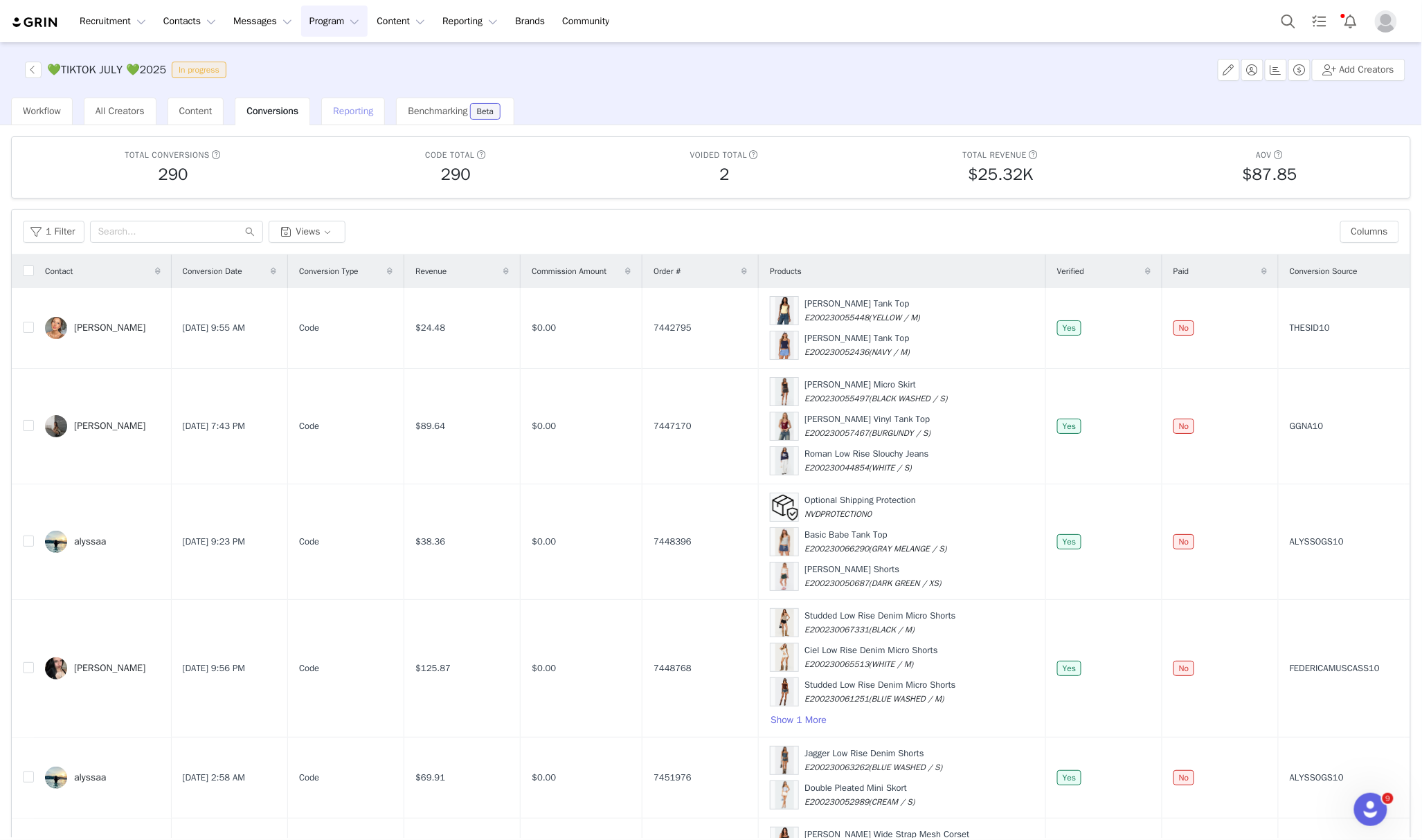 click on "Reporting" at bounding box center (353, 111) 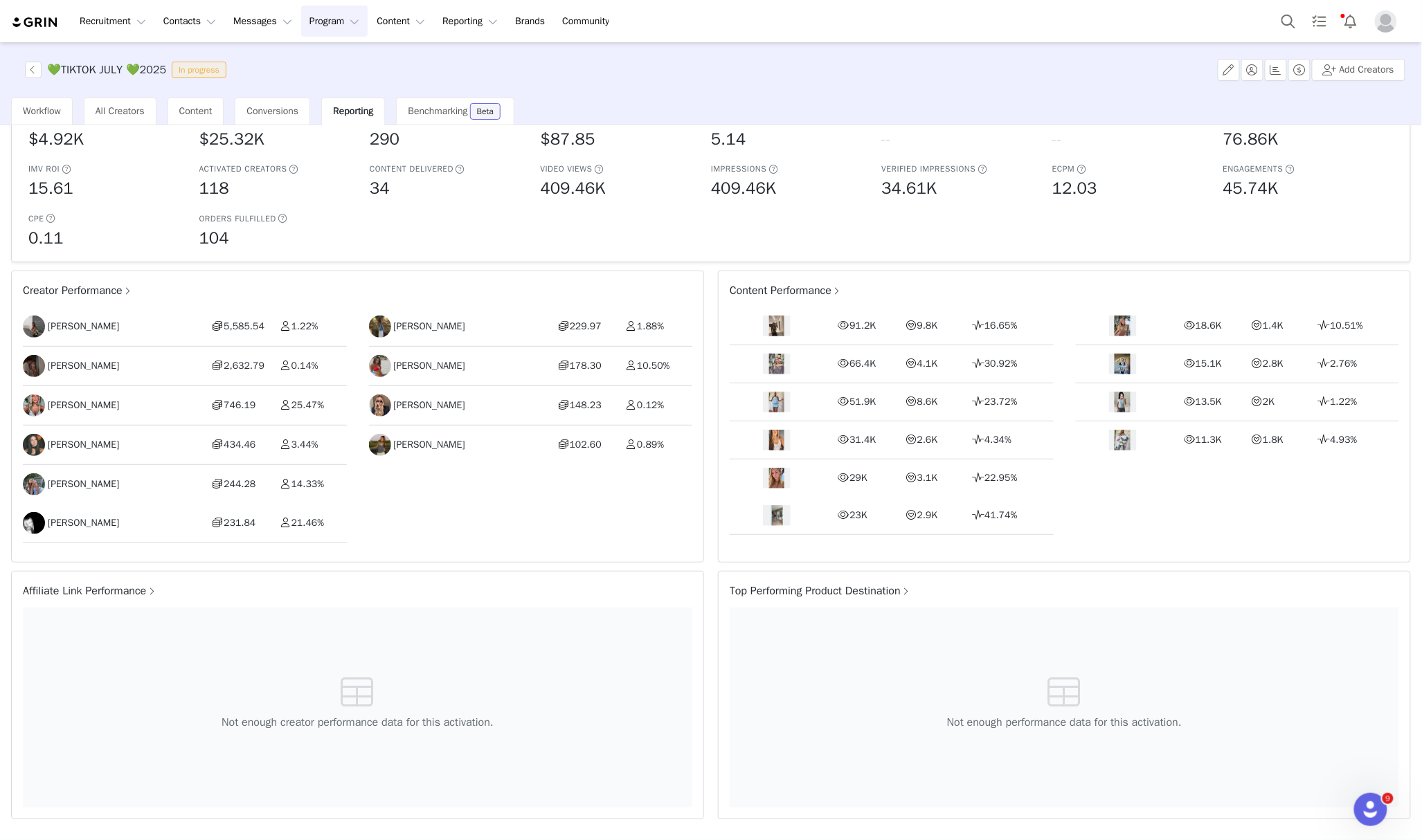 scroll, scrollTop: 0, scrollLeft: 0, axis: both 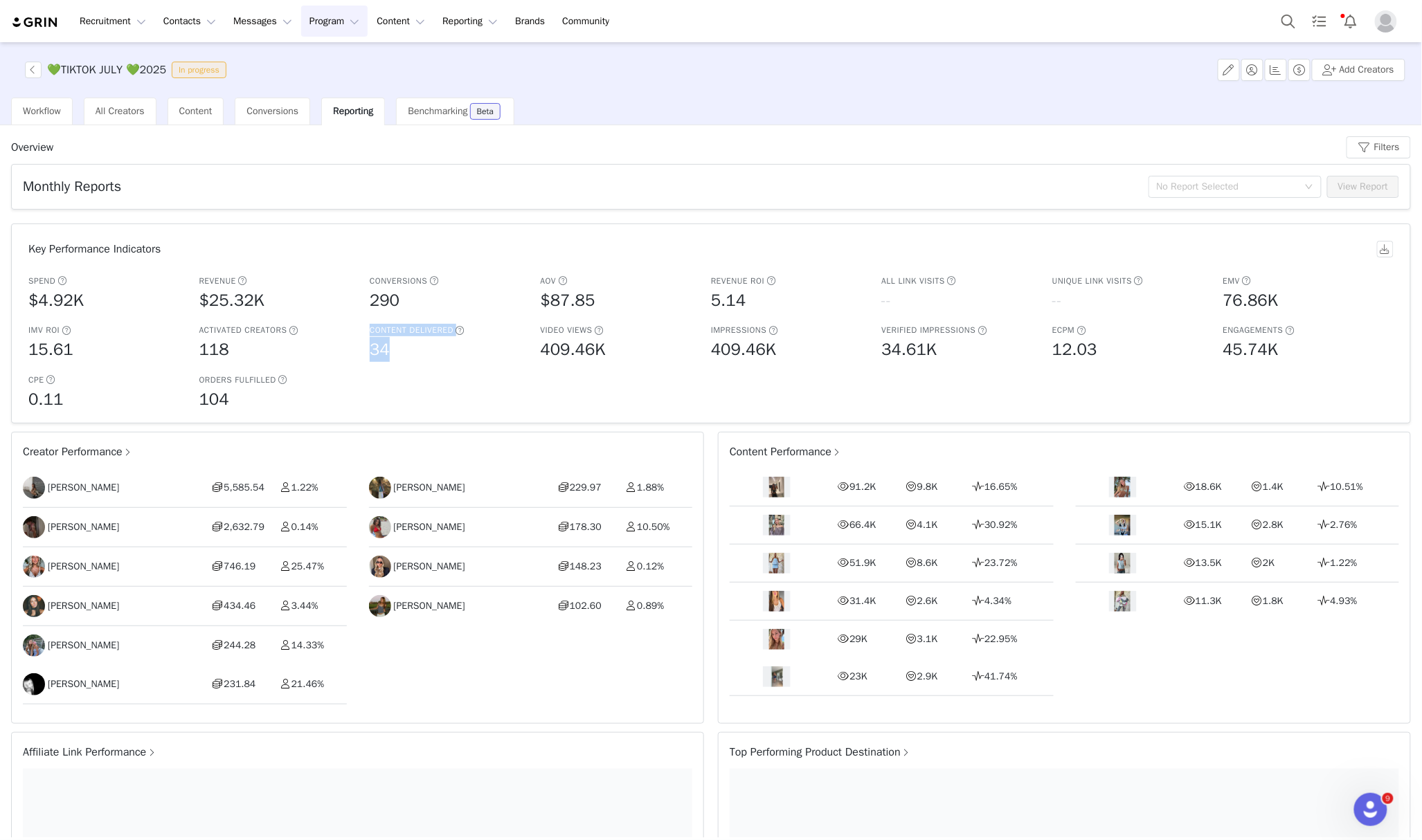 drag, startPoint x: 394, startPoint y: 351, endPoint x: 353, endPoint y: 351, distance: 41 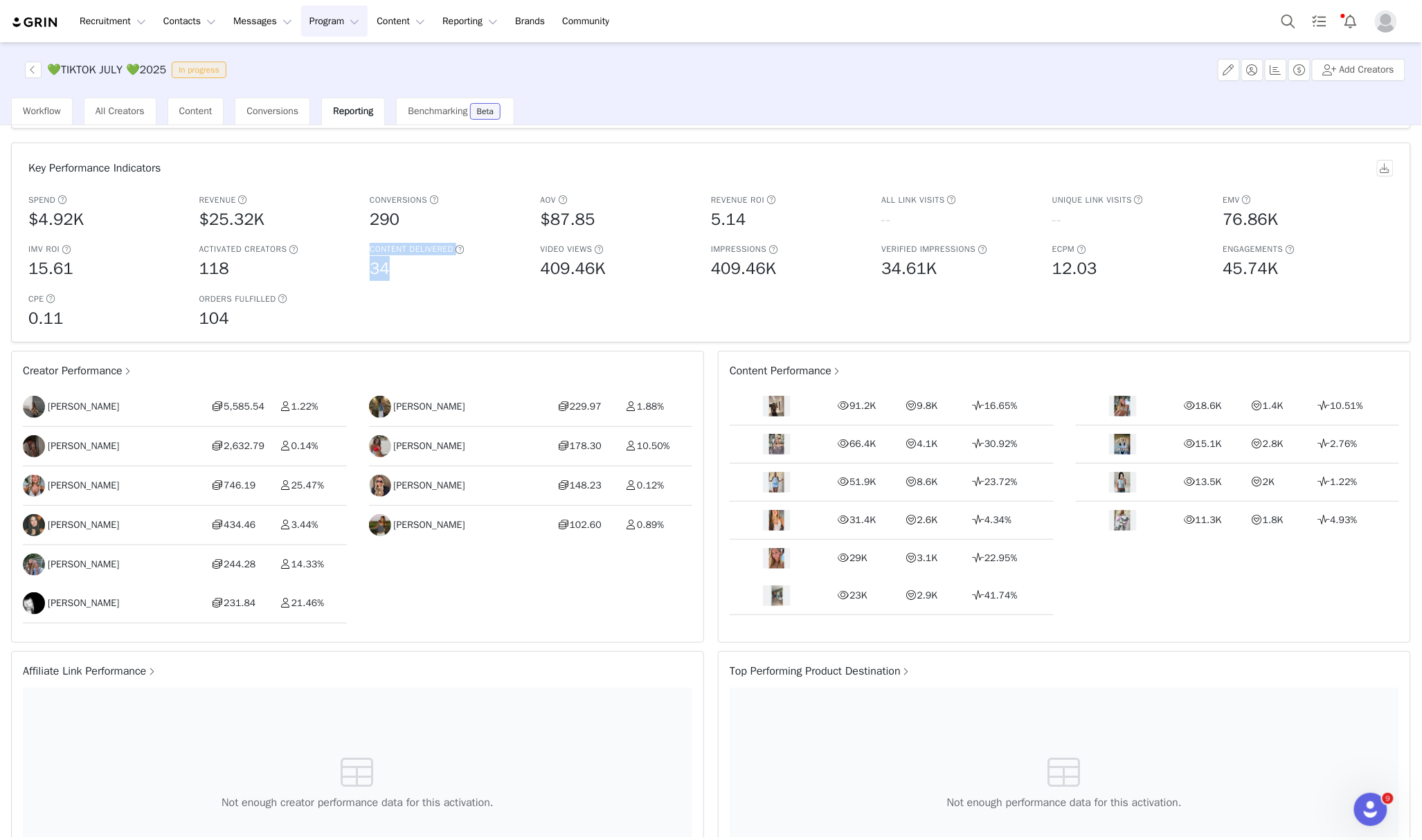 scroll, scrollTop: 0, scrollLeft: 0, axis: both 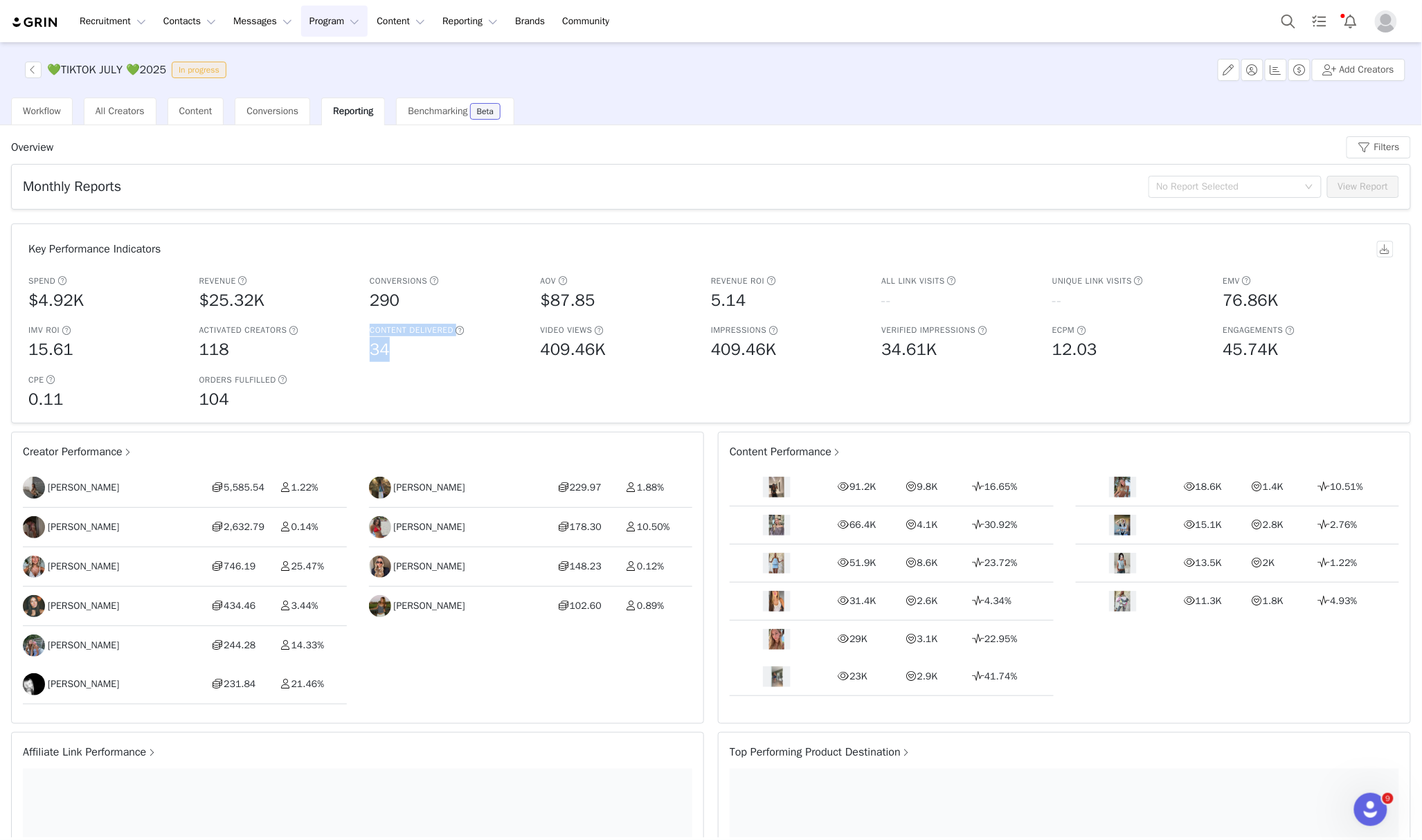 click on "Program Program" at bounding box center (334, 21) 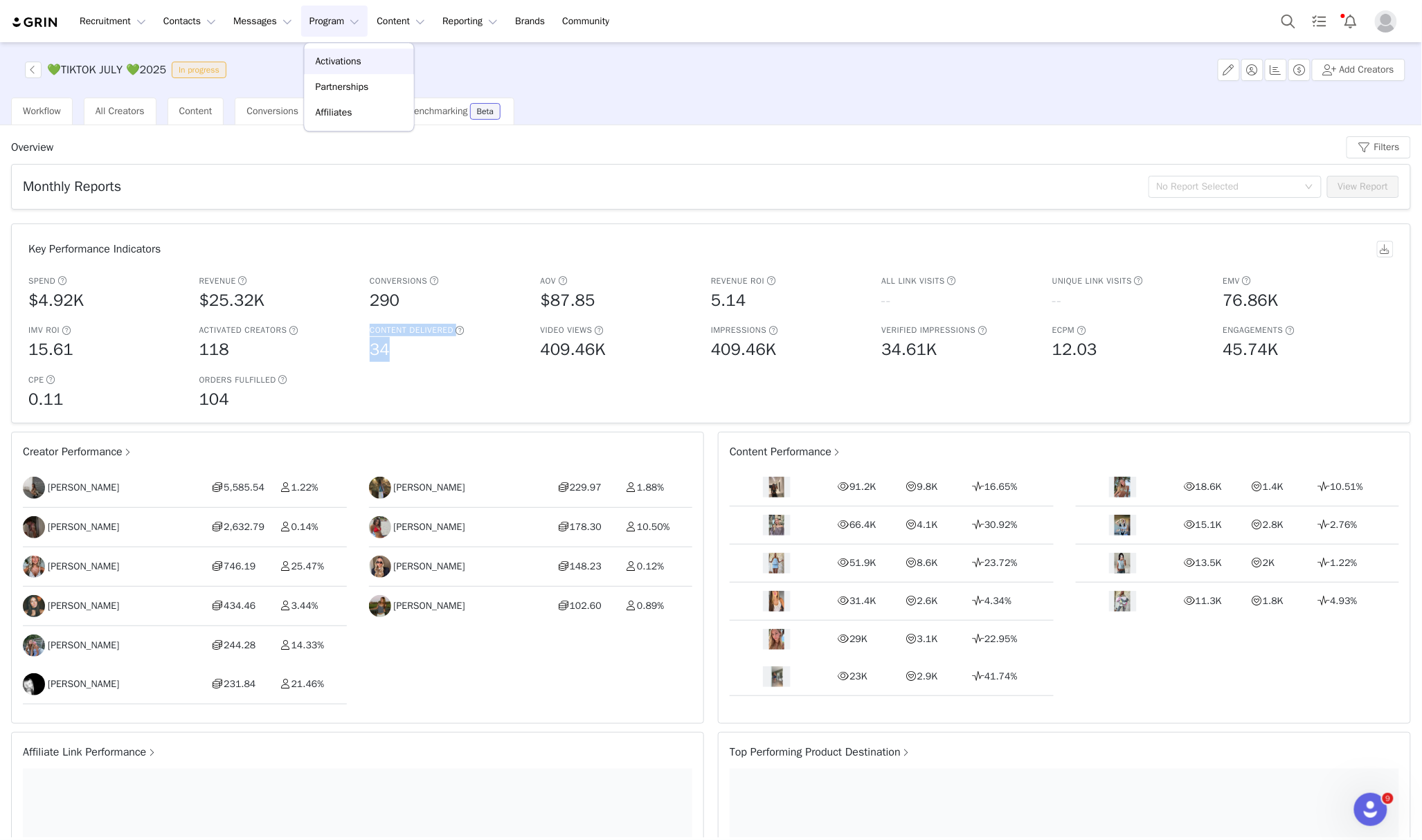 click on "Activations" at bounding box center [339, 61] 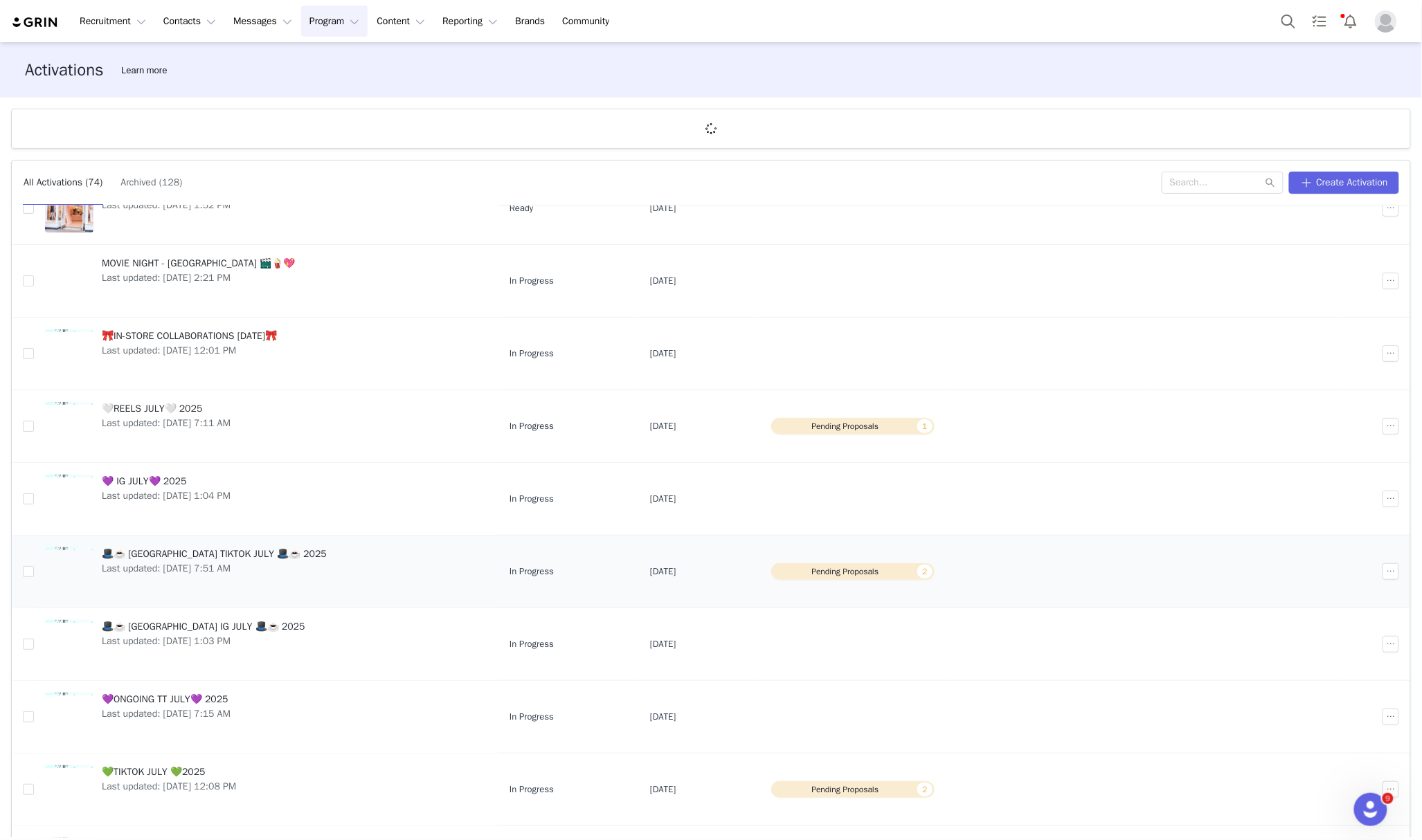scroll, scrollTop: 130, scrollLeft: 0, axis: vertical 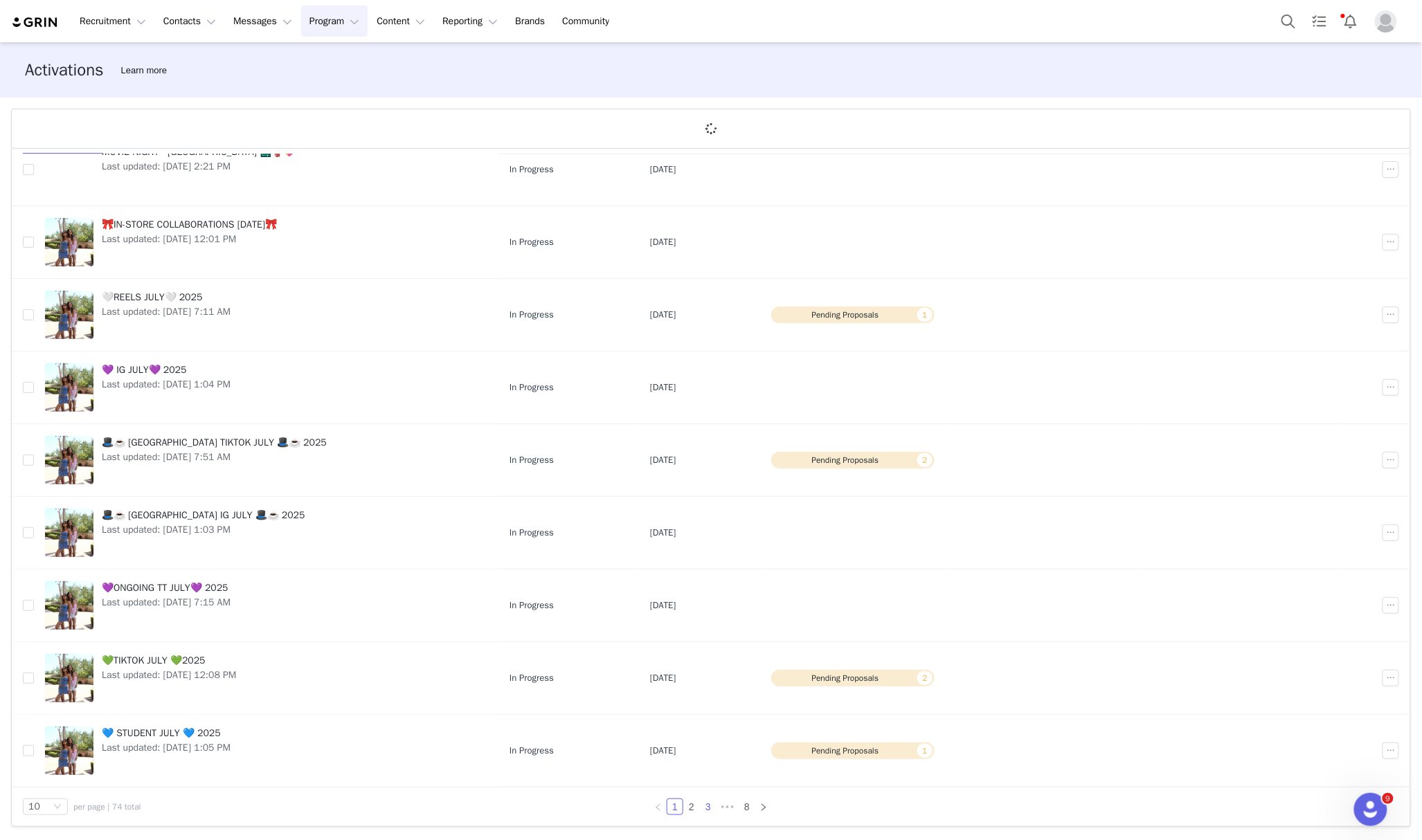 click on "3" at bounding box center [708, 807] 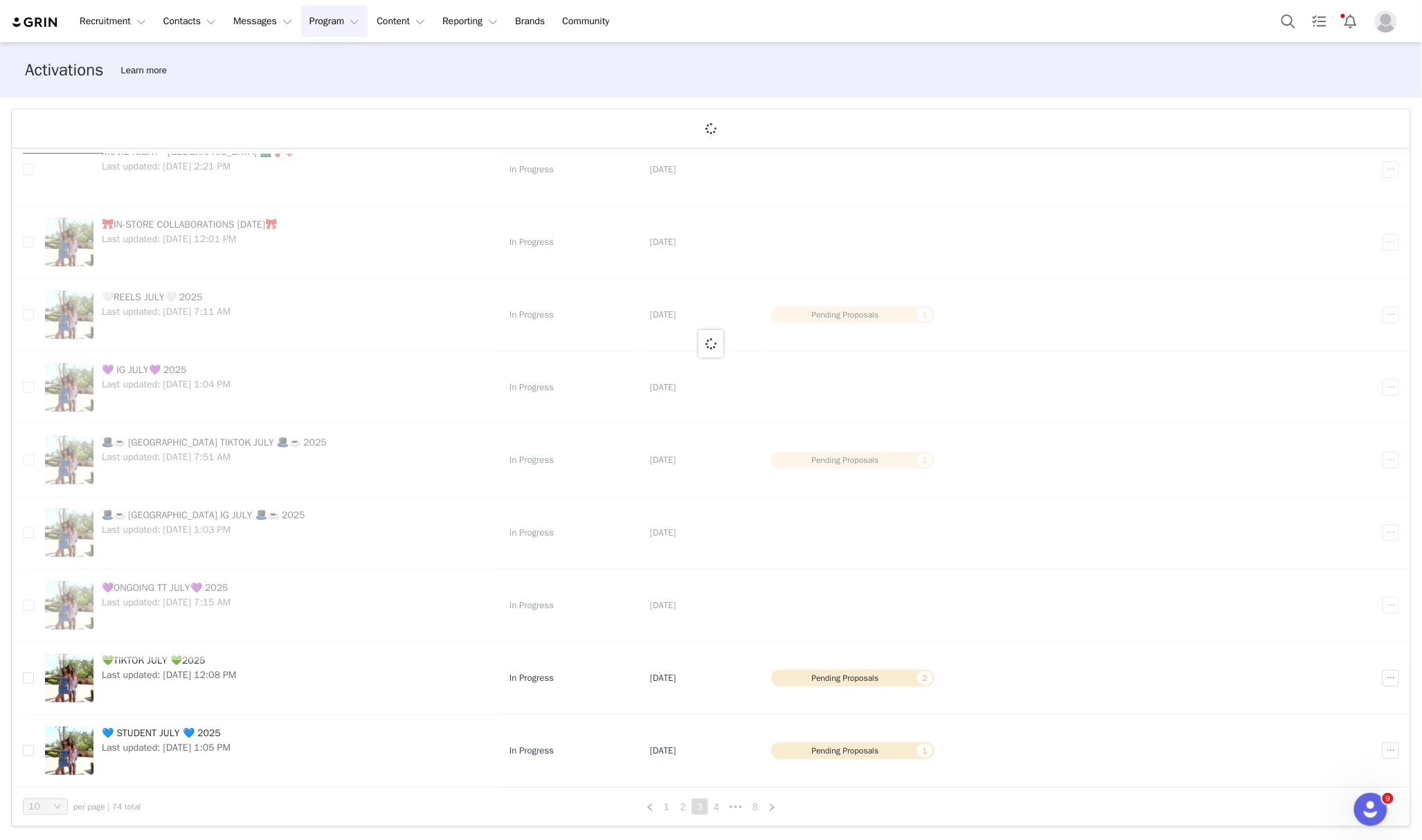 scroll, scrollTop: 0, scrollLeft: 0, axis: both 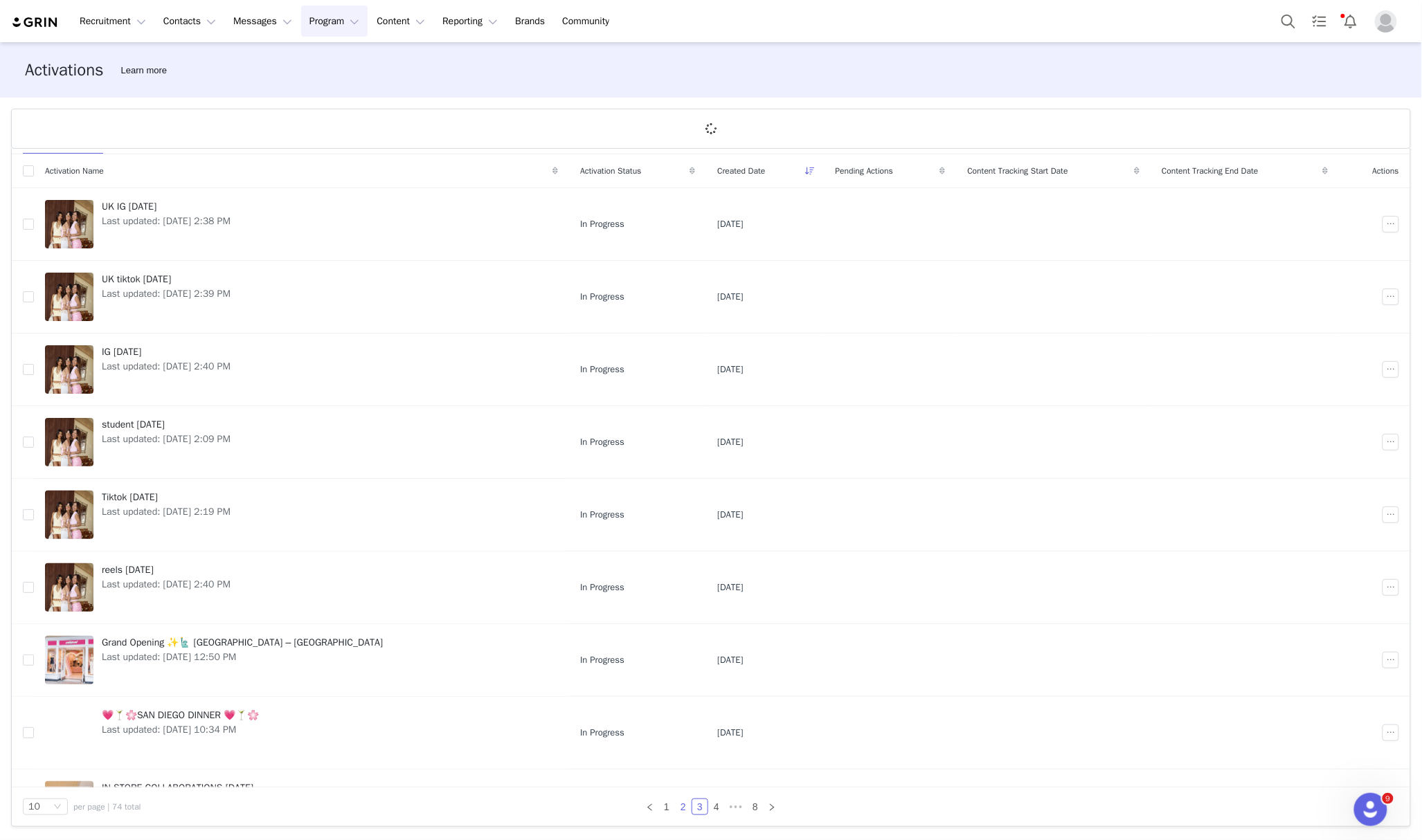 click on "2" at bounding box center [683, 807] 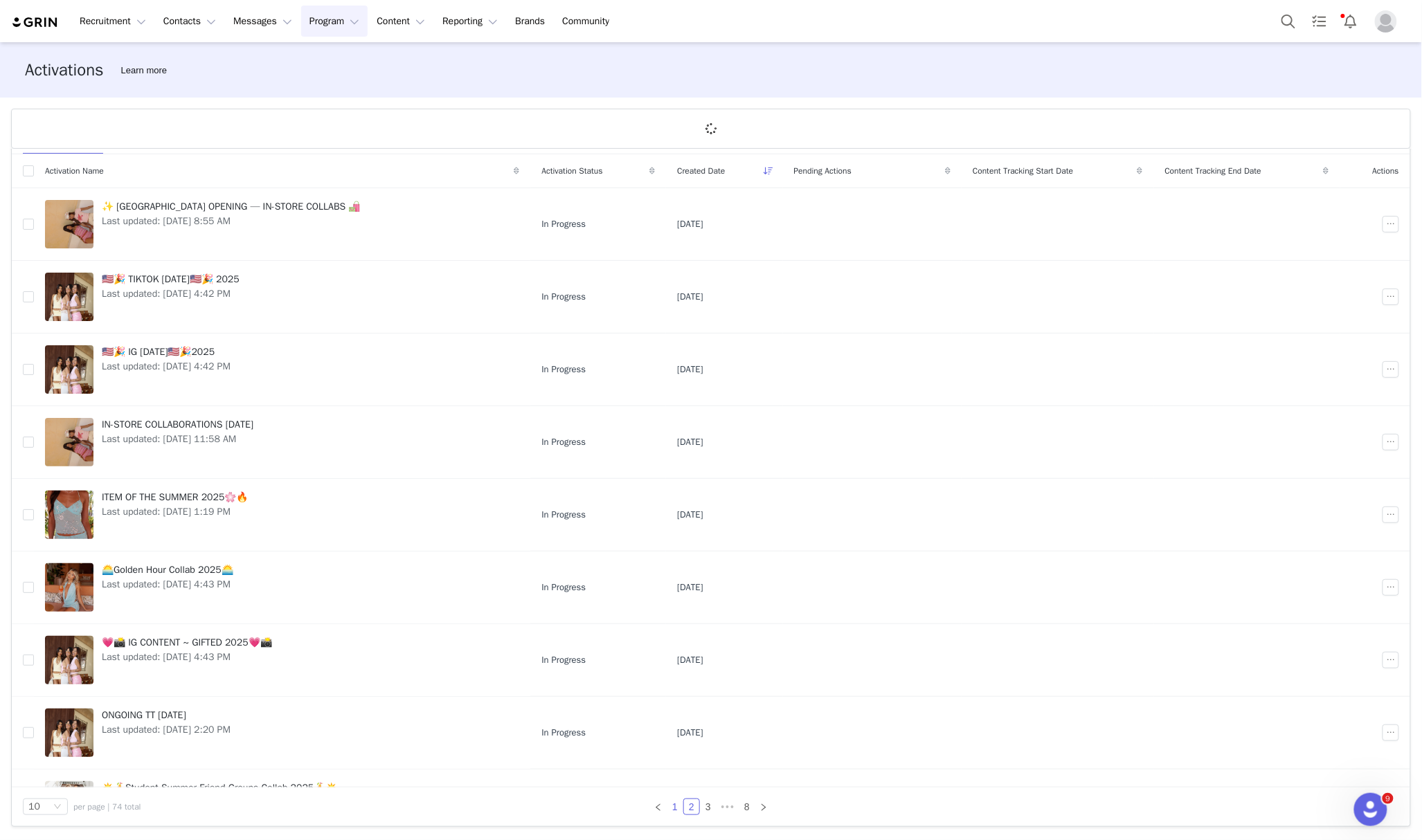 click on "1" at bounding box center [675, 807] 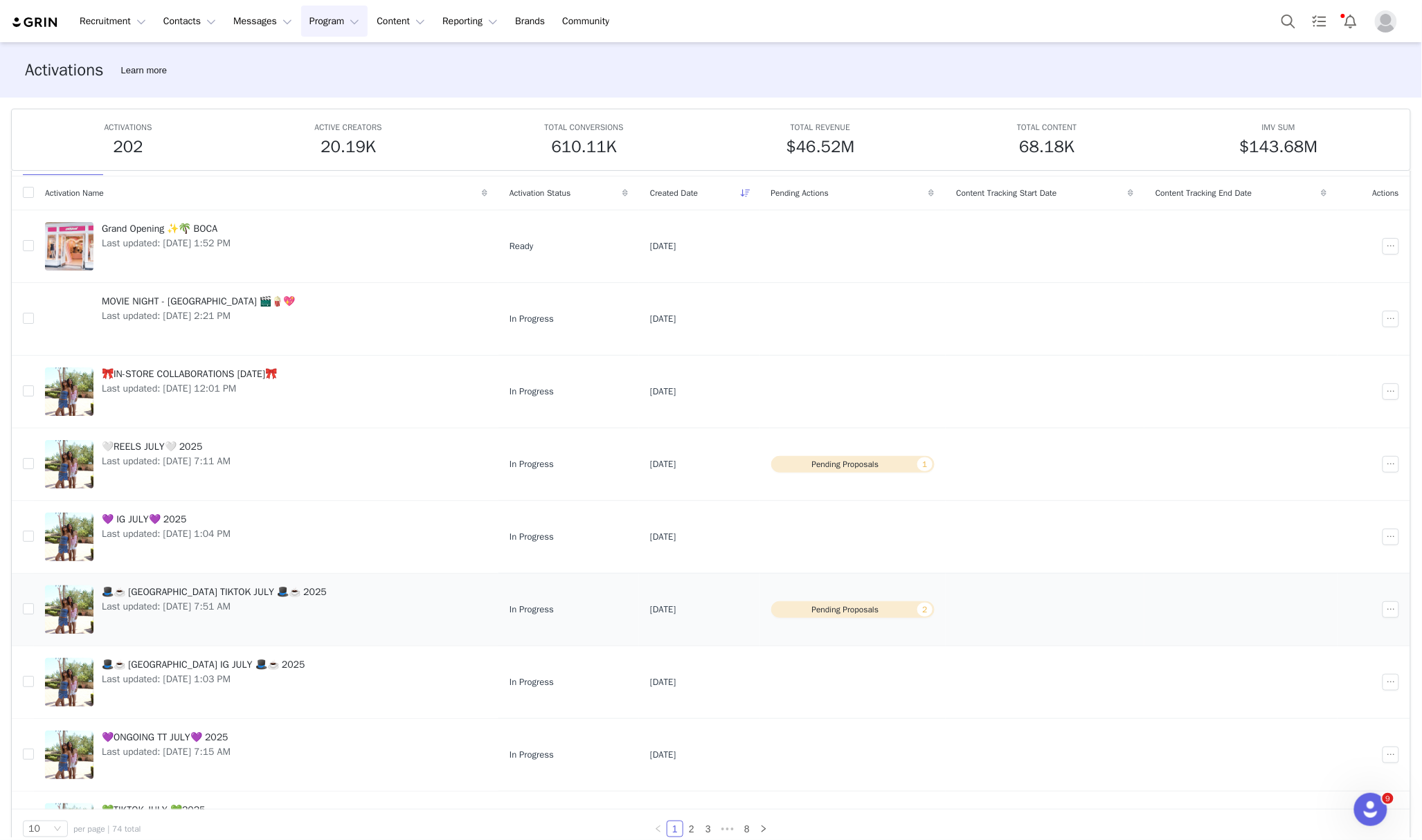 click on "🎩☕️ UK TIKTOK JULY 🎩☕️ 2025" at bounding box center [214, 592] 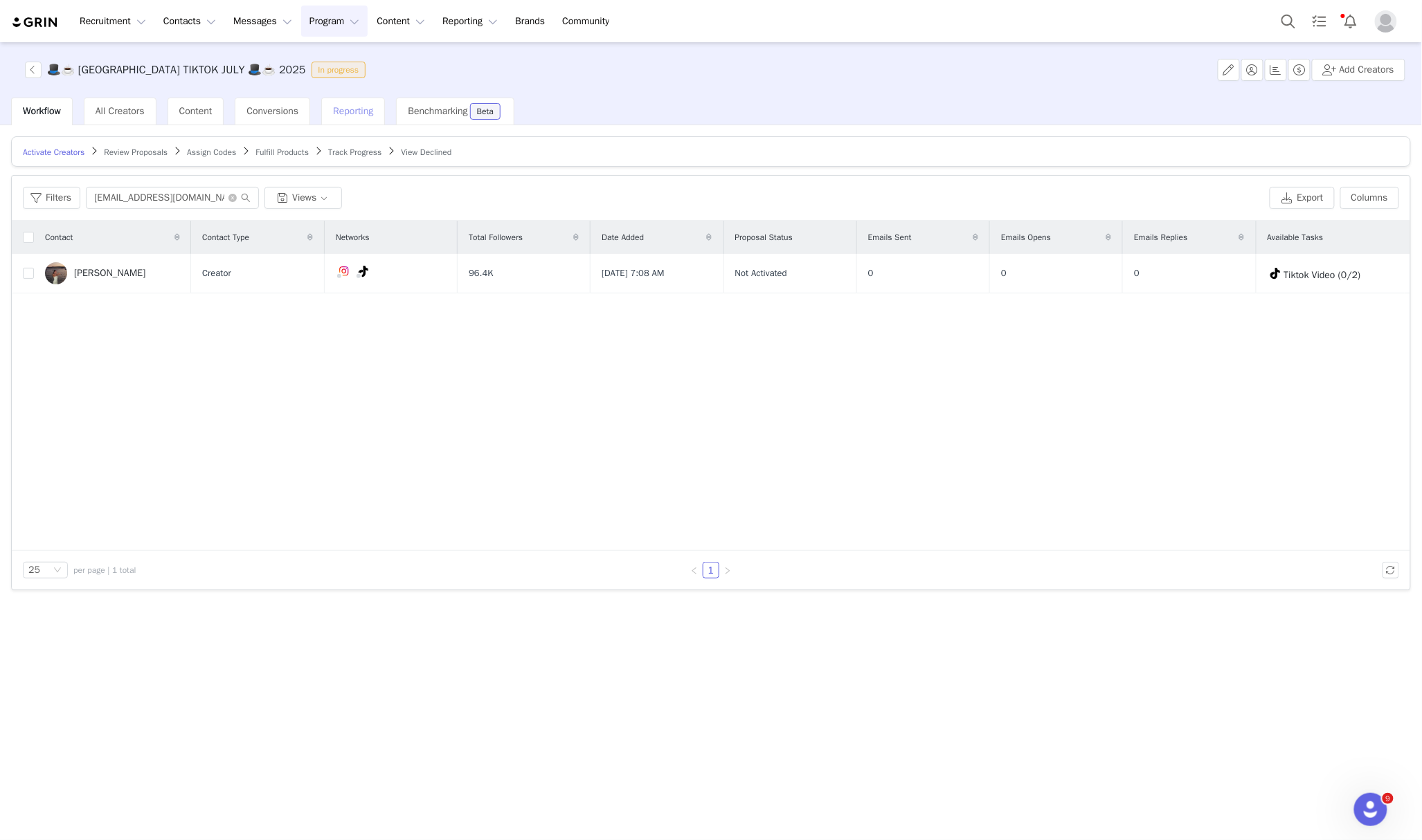 click on "Reporting" at bounding box center [353, 111] 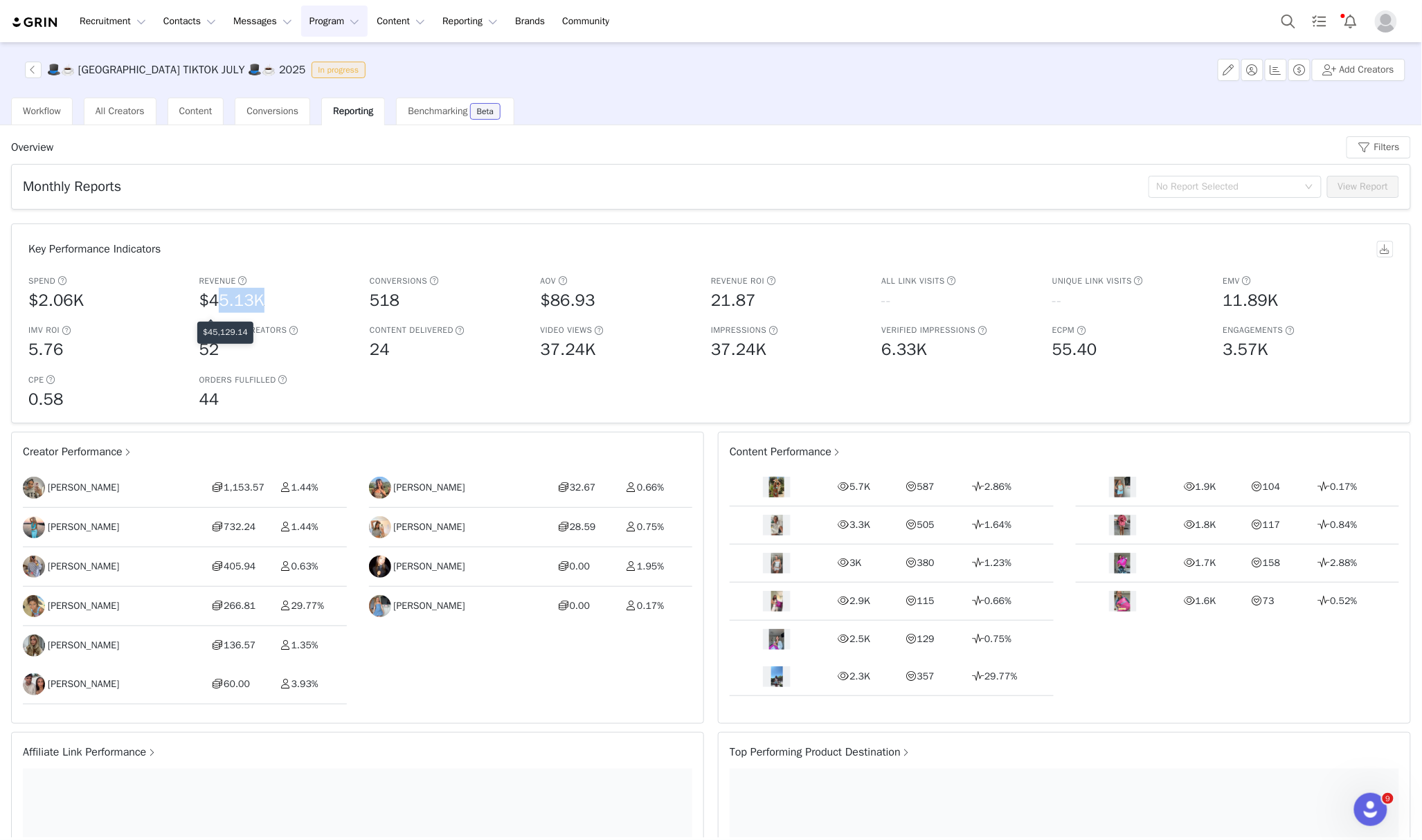 drag, startPoint x: 211, startPoint y: 304, endPoint x: 269, endPoint y: 309, distance: 58.21512 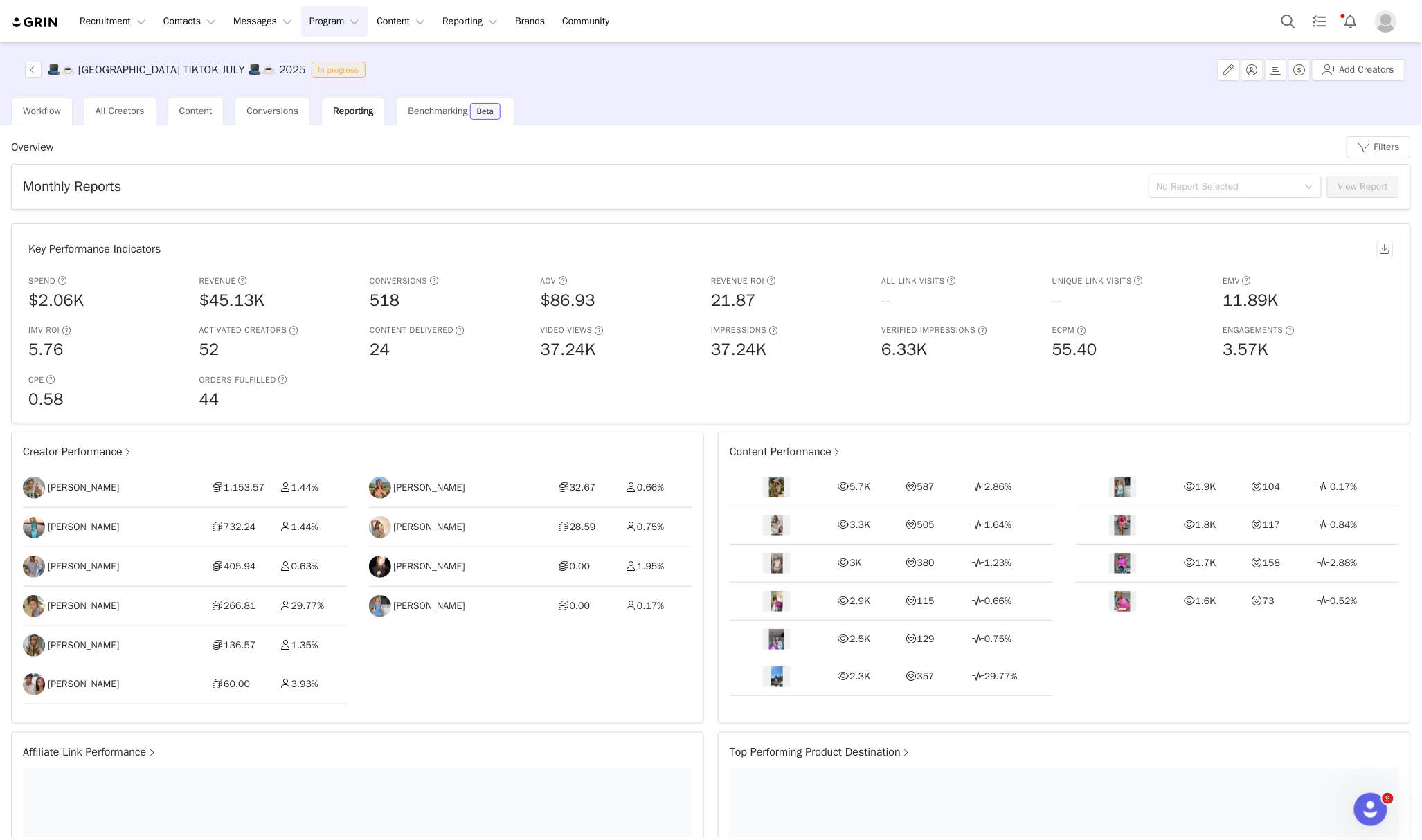 drag, startPoint x: 348, startPoint y: 347, endPoint x: 341, endPoint y: 347, distance: 7 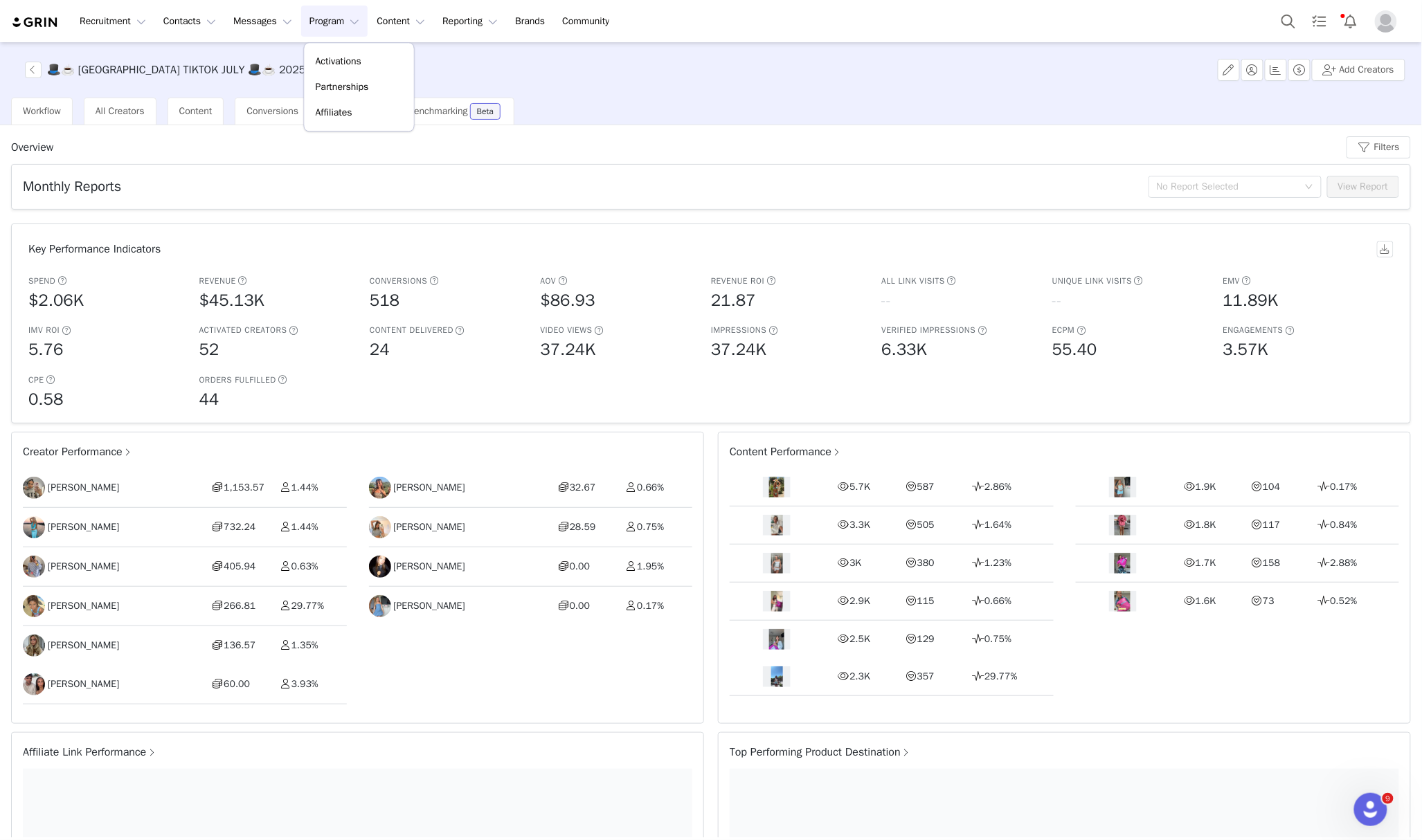 click on "Workflow All Creators Content Conversions Reporting Benchmarking Beta" at bounding box center [717, 111] 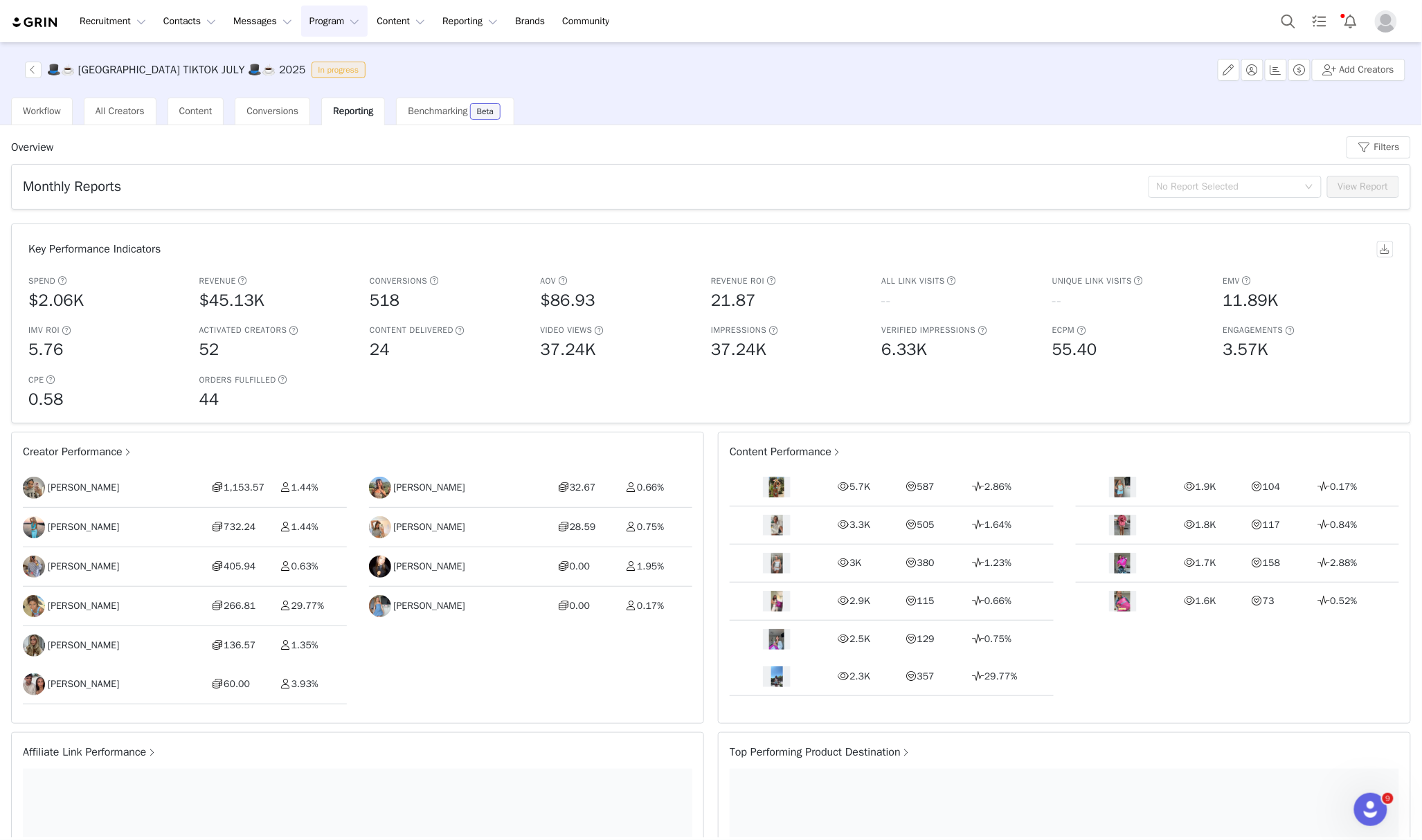 click on "🎩☕️ UK TIKTOK JULY 🎩☕️ 2025 In progress" at bounding box center (194, 70) 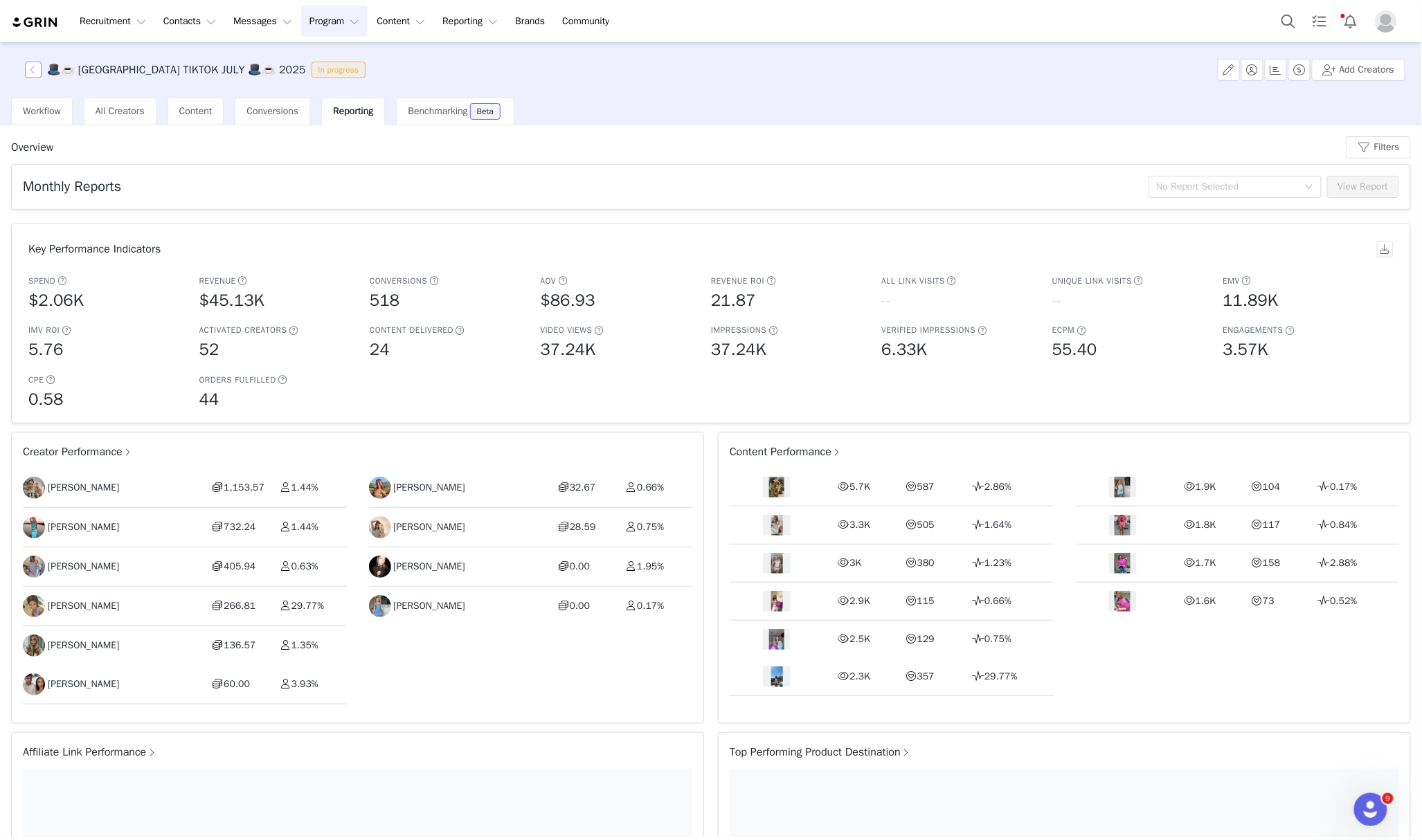 click at bounding box center [33, 70] 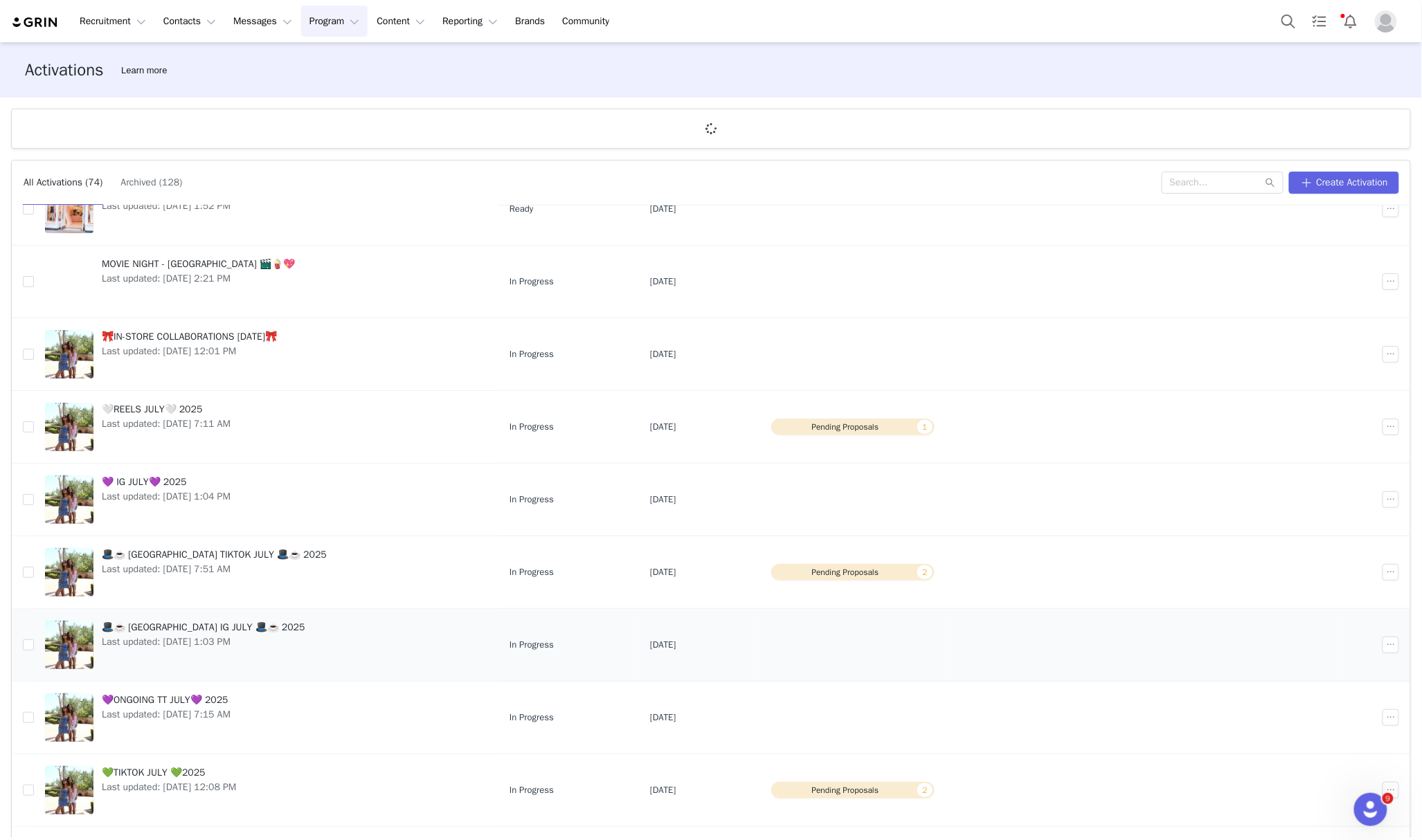 scroll, scrollTop: 130, scrollLeft: 0, axis: vertical 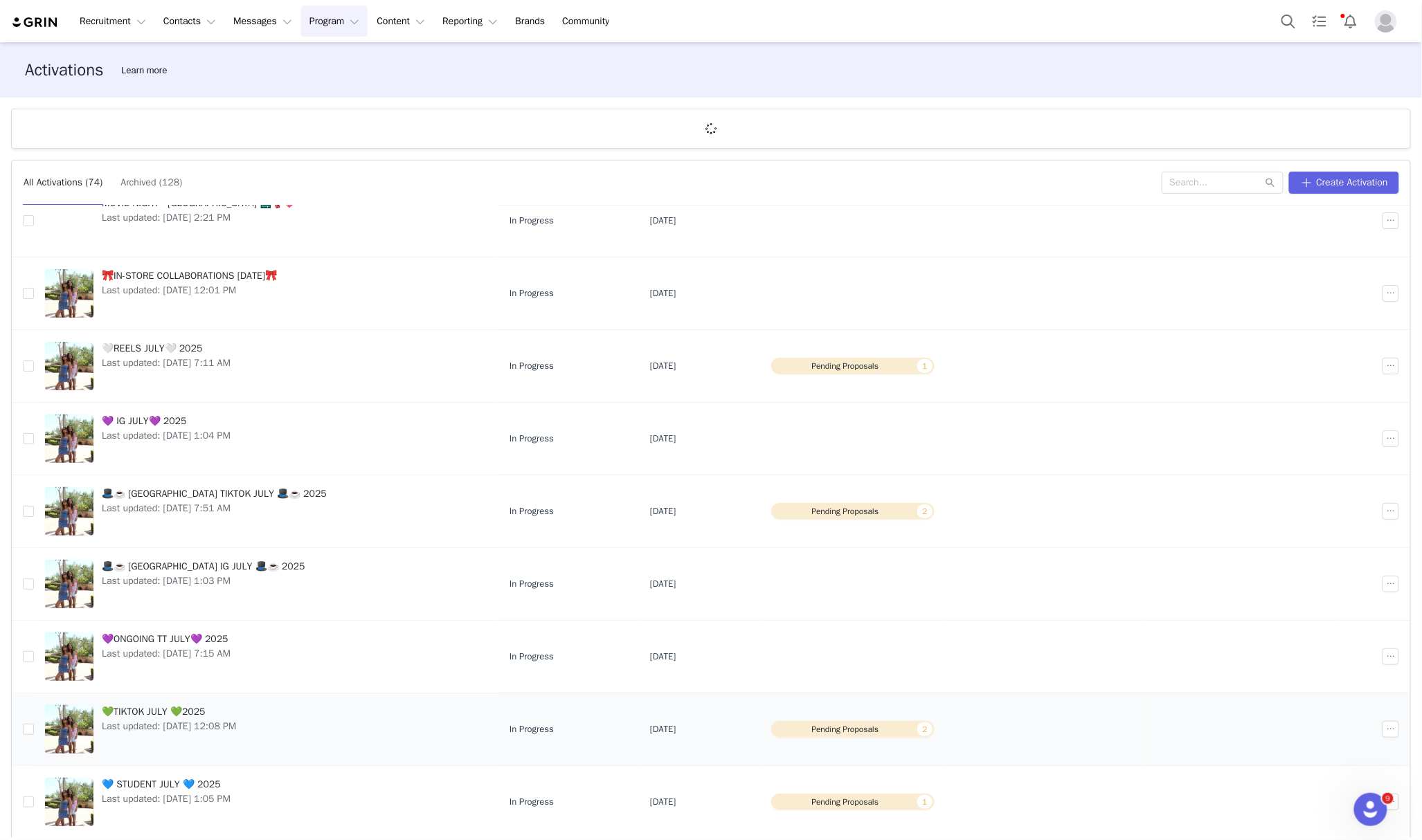 click on "Last updated: Jul 13, 2025 12:08 PM" at bounding box center [169, 726] 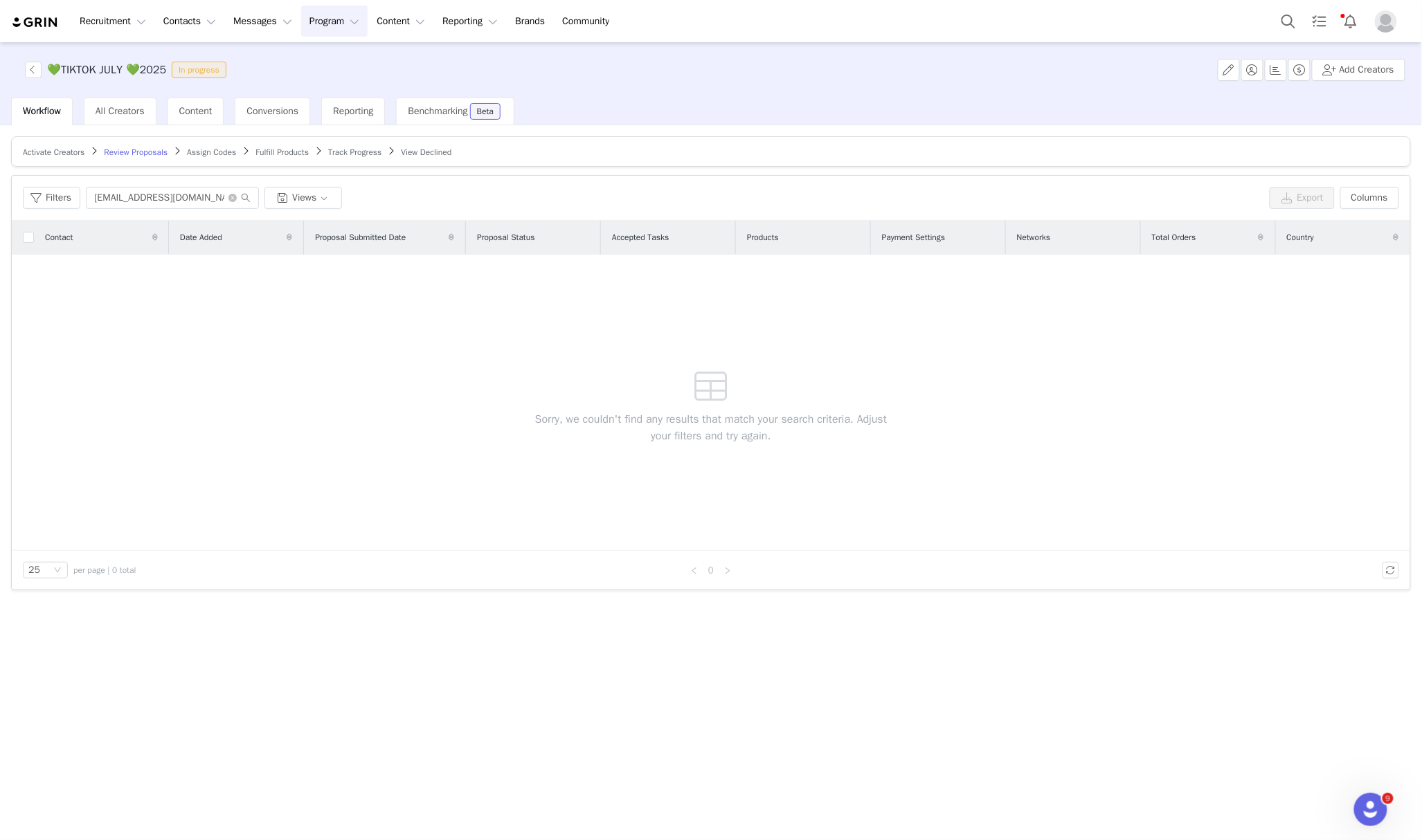 click on "Track Progress" at bounding box center [354, 152] 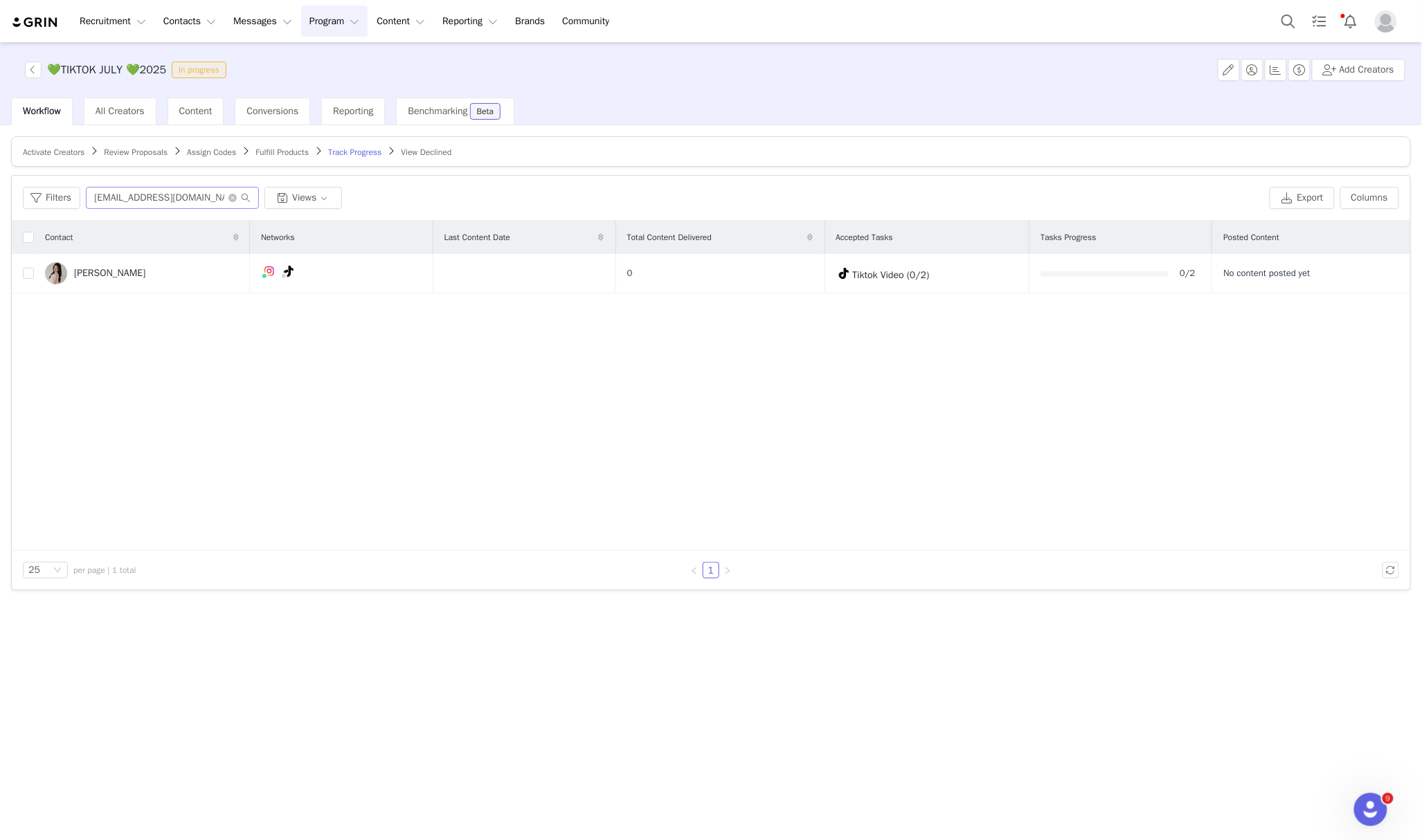 click at bounding box center (240, 198) 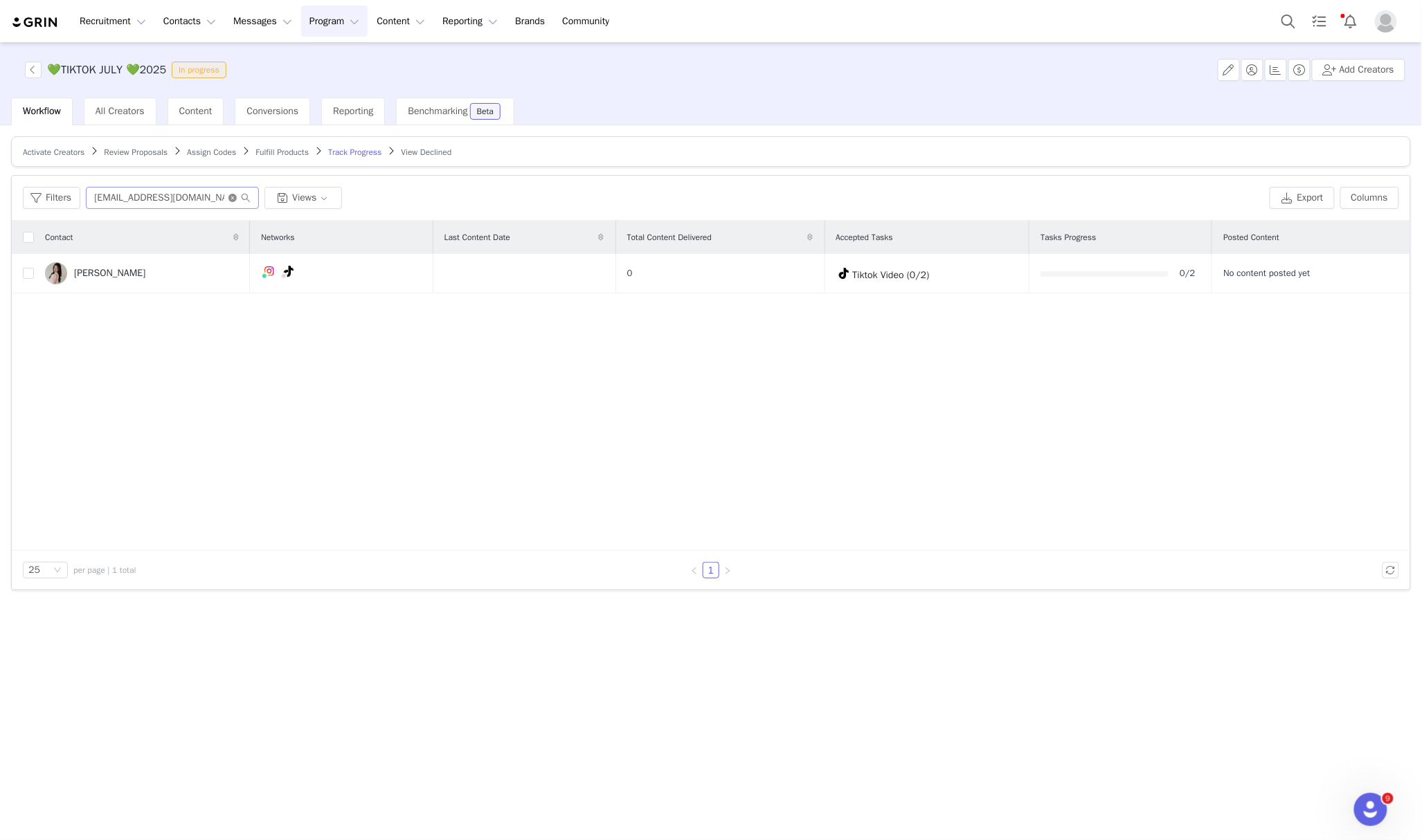 click 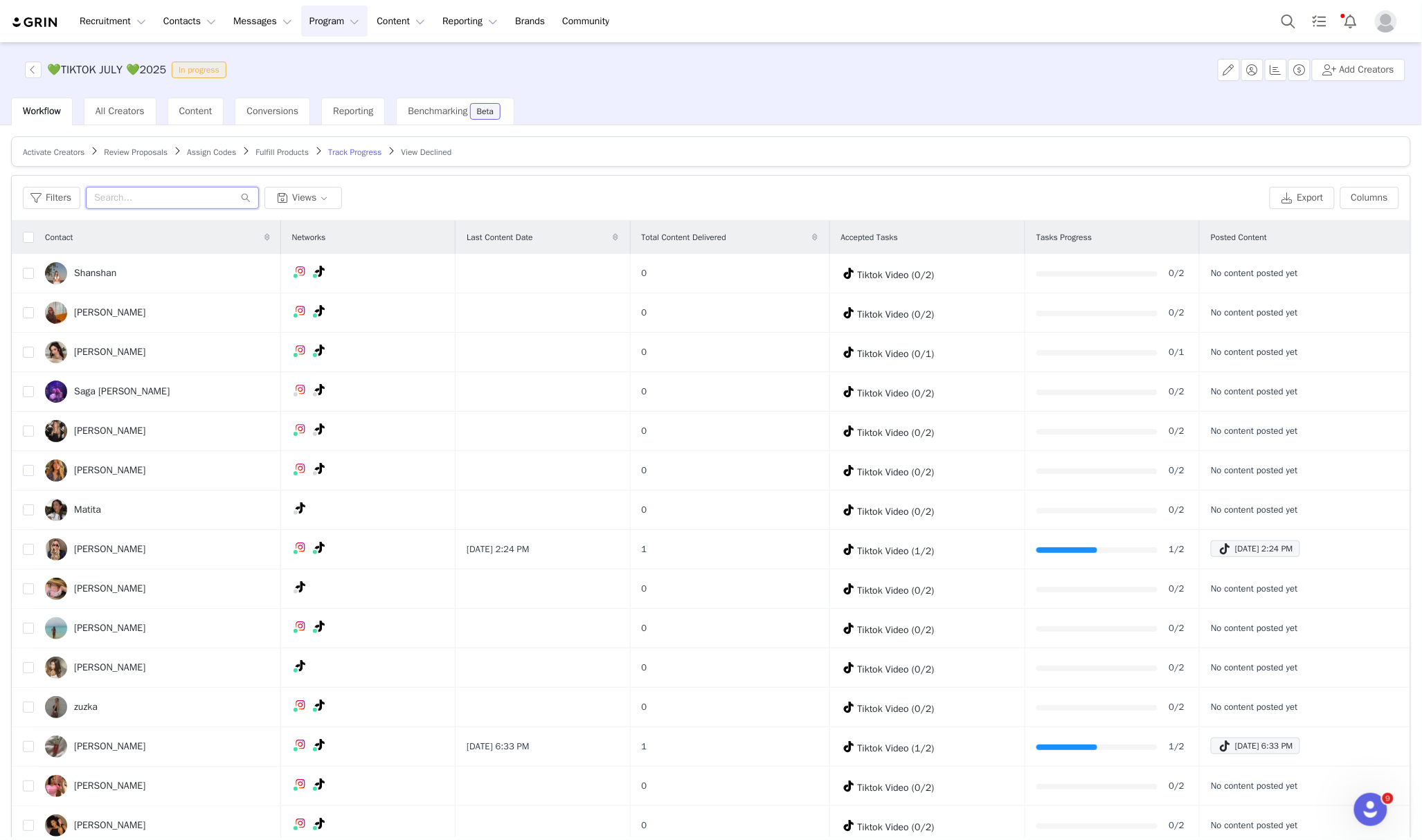 click at bounding box center [172, 198] 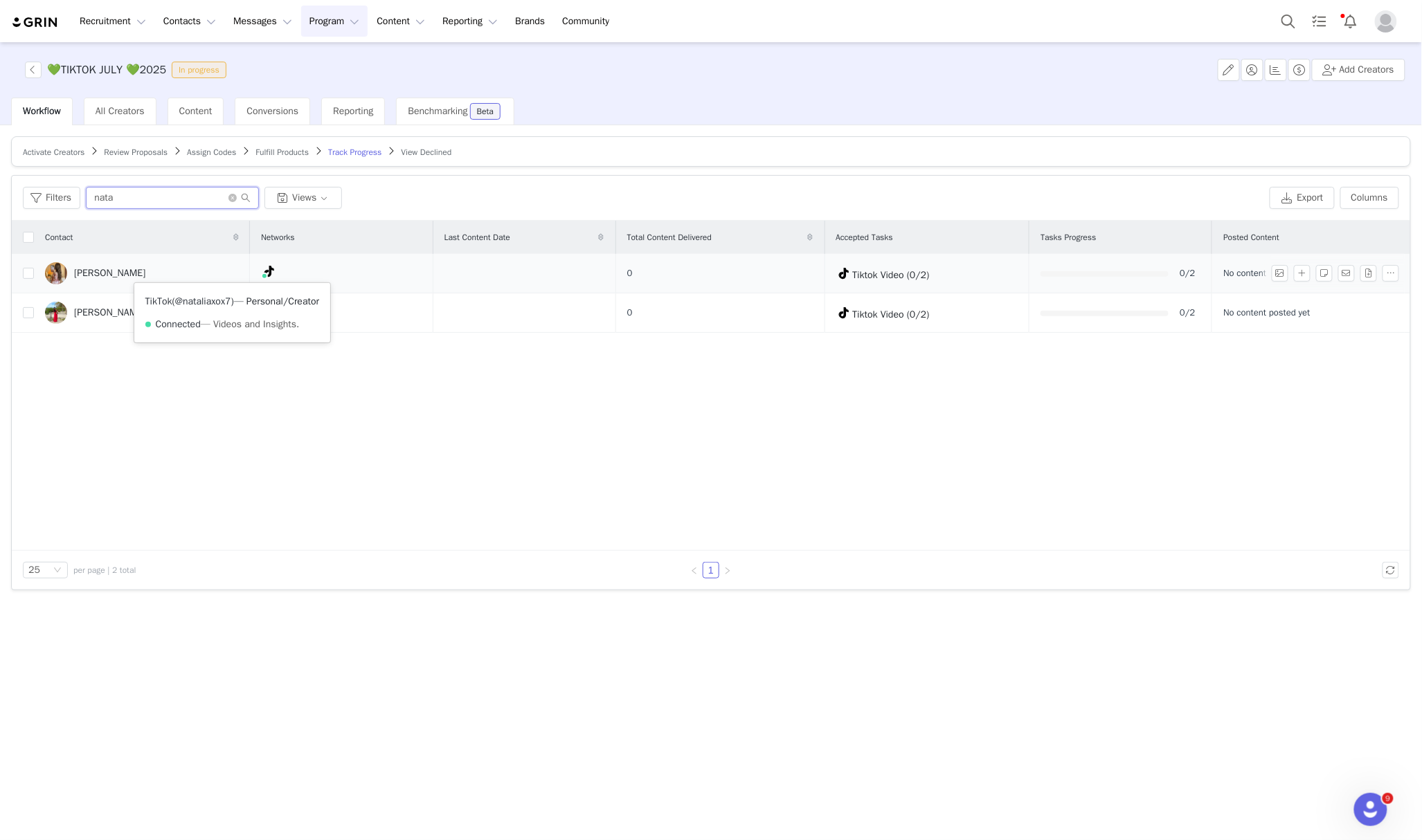type on "nata" 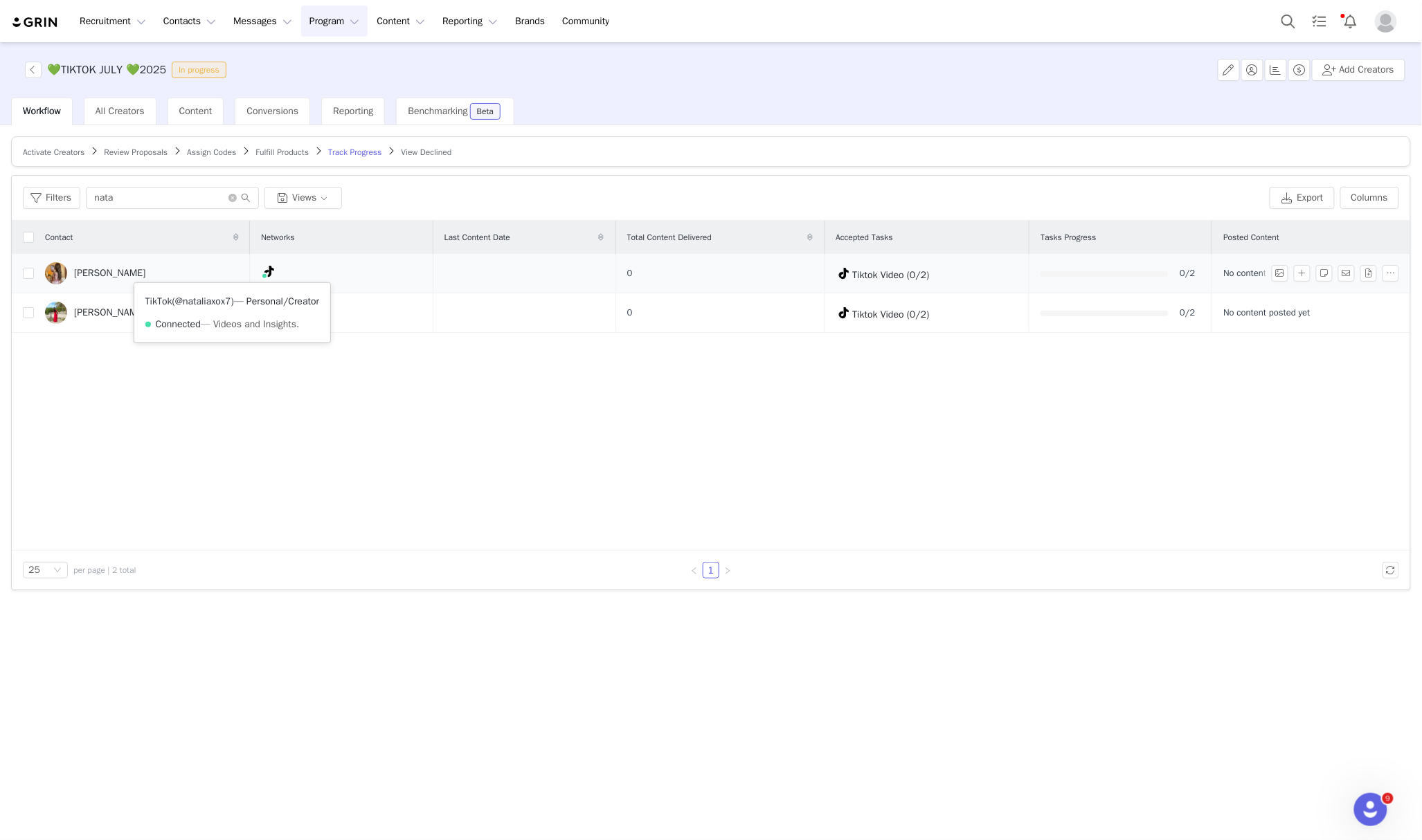 click on "@nataliaxox7" at bounding box center [203, 301] 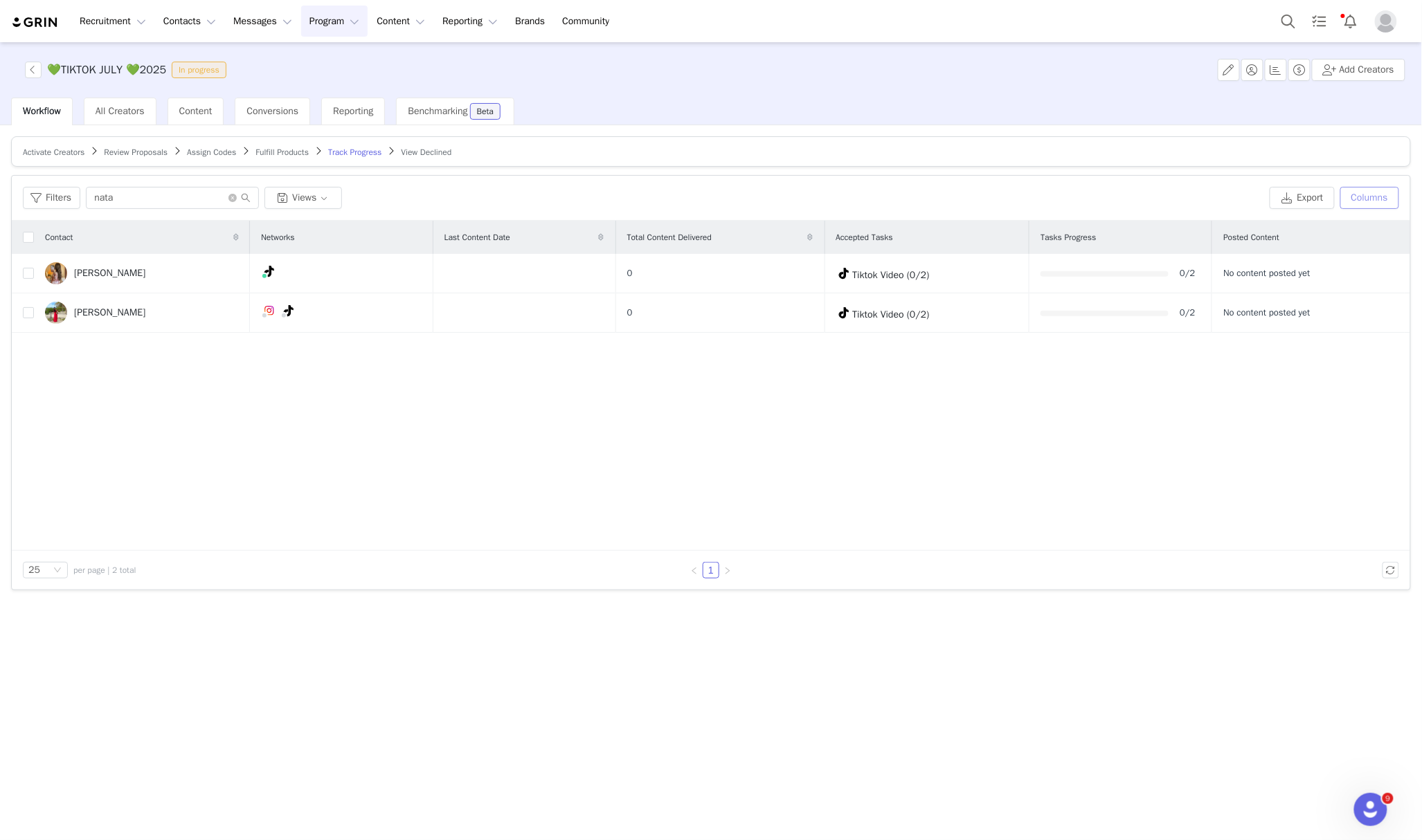 click on "Columns" at bounding box center [1369, 198] 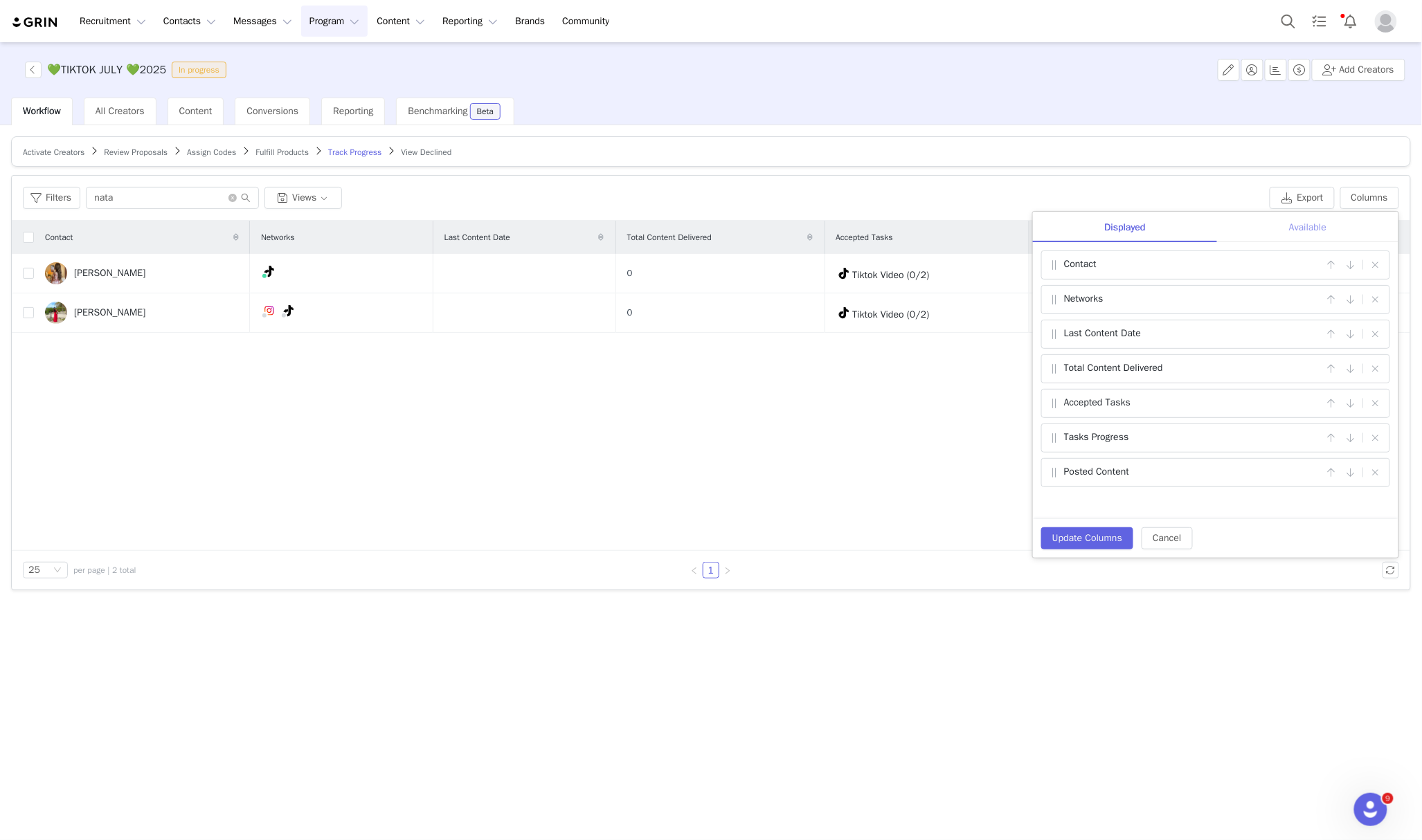 click on "Available" at bounding box center [1308, 227] 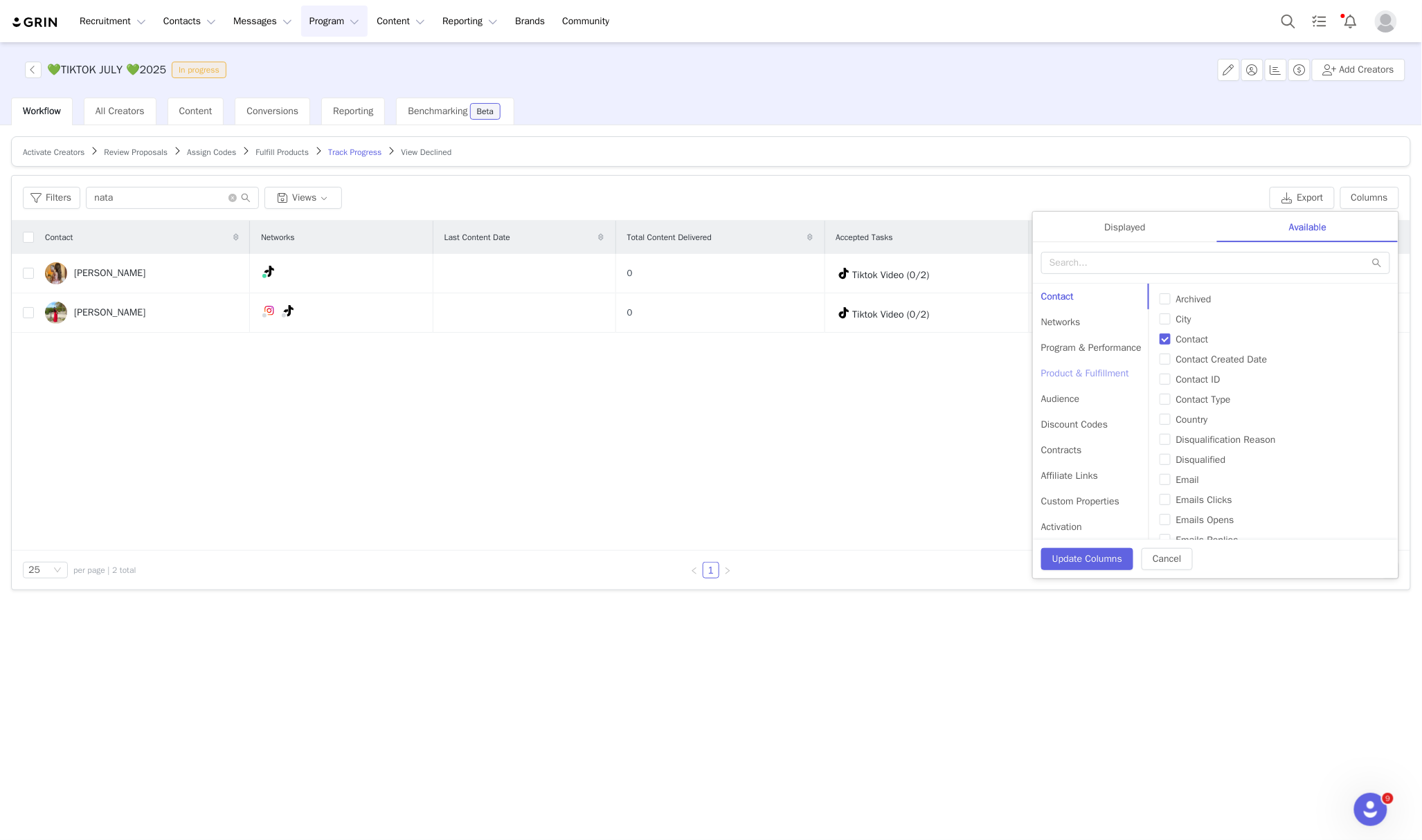 click on "Product & Fulfillment" at bounding box center (1091, 373) 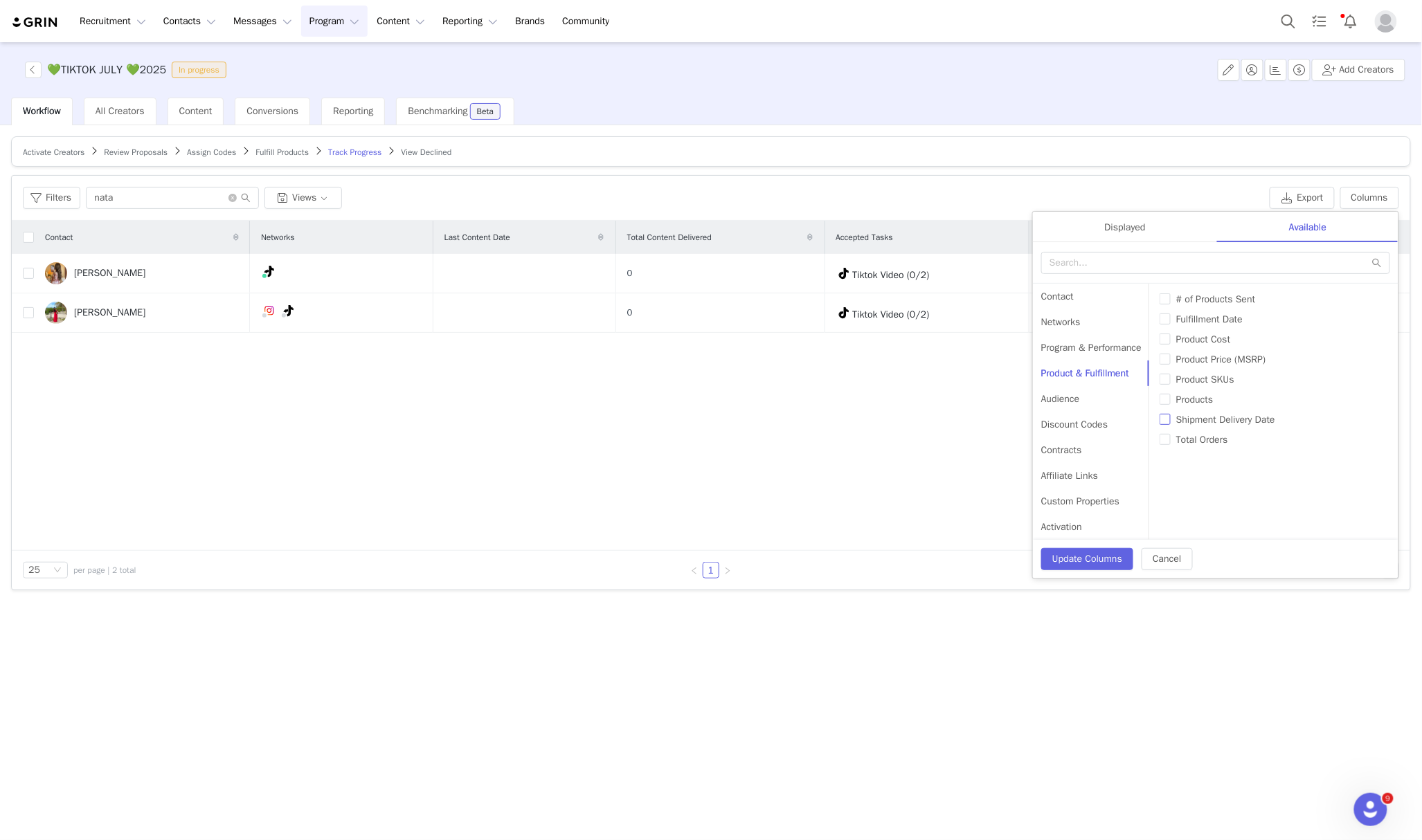 click on "Shipment Delivery Date" at bounding box center (1165, 419) 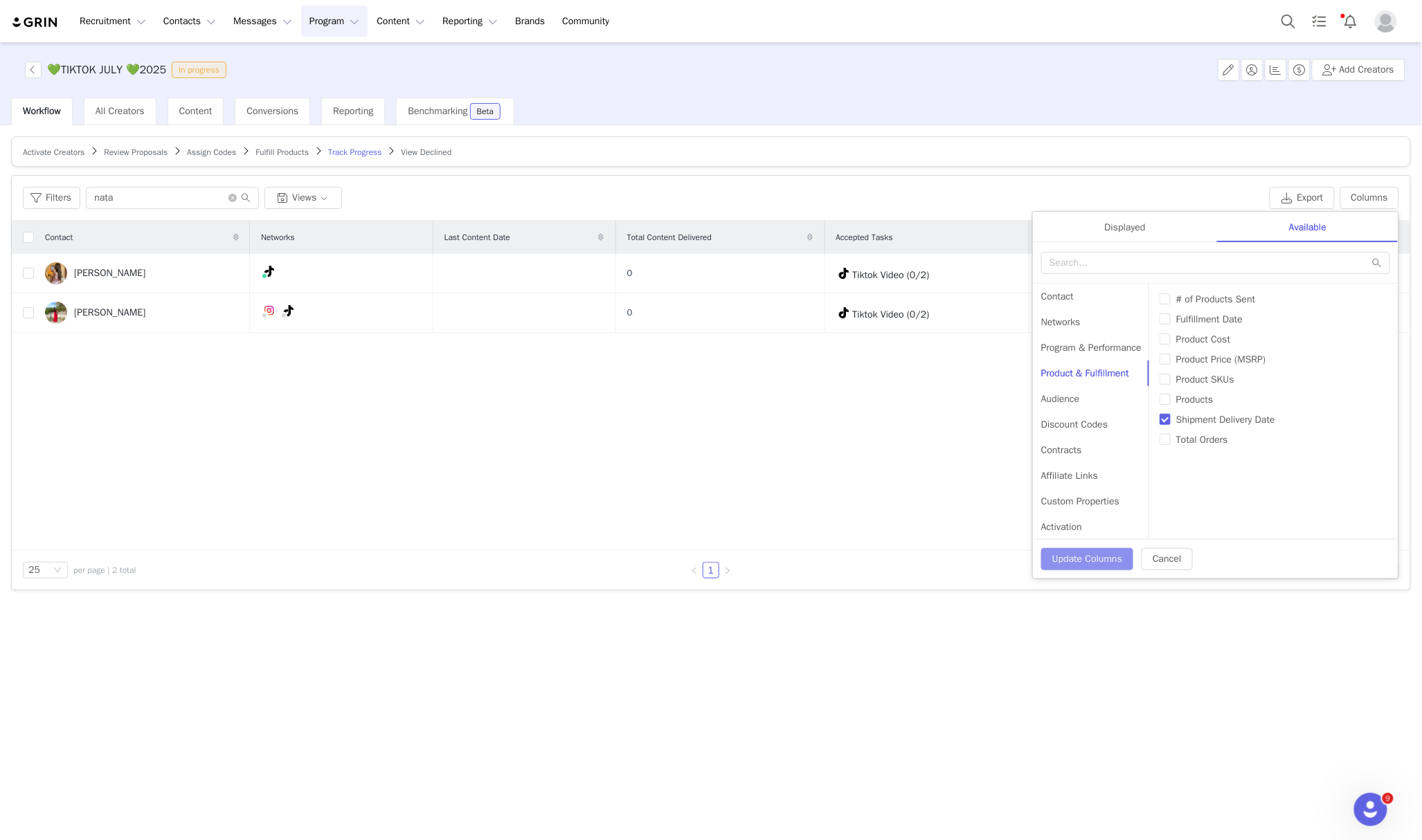 drag, startPoint x: 1089, startPoint y: 570, endPoint x: 1109, endPoint y: 590, distance: 28.28427 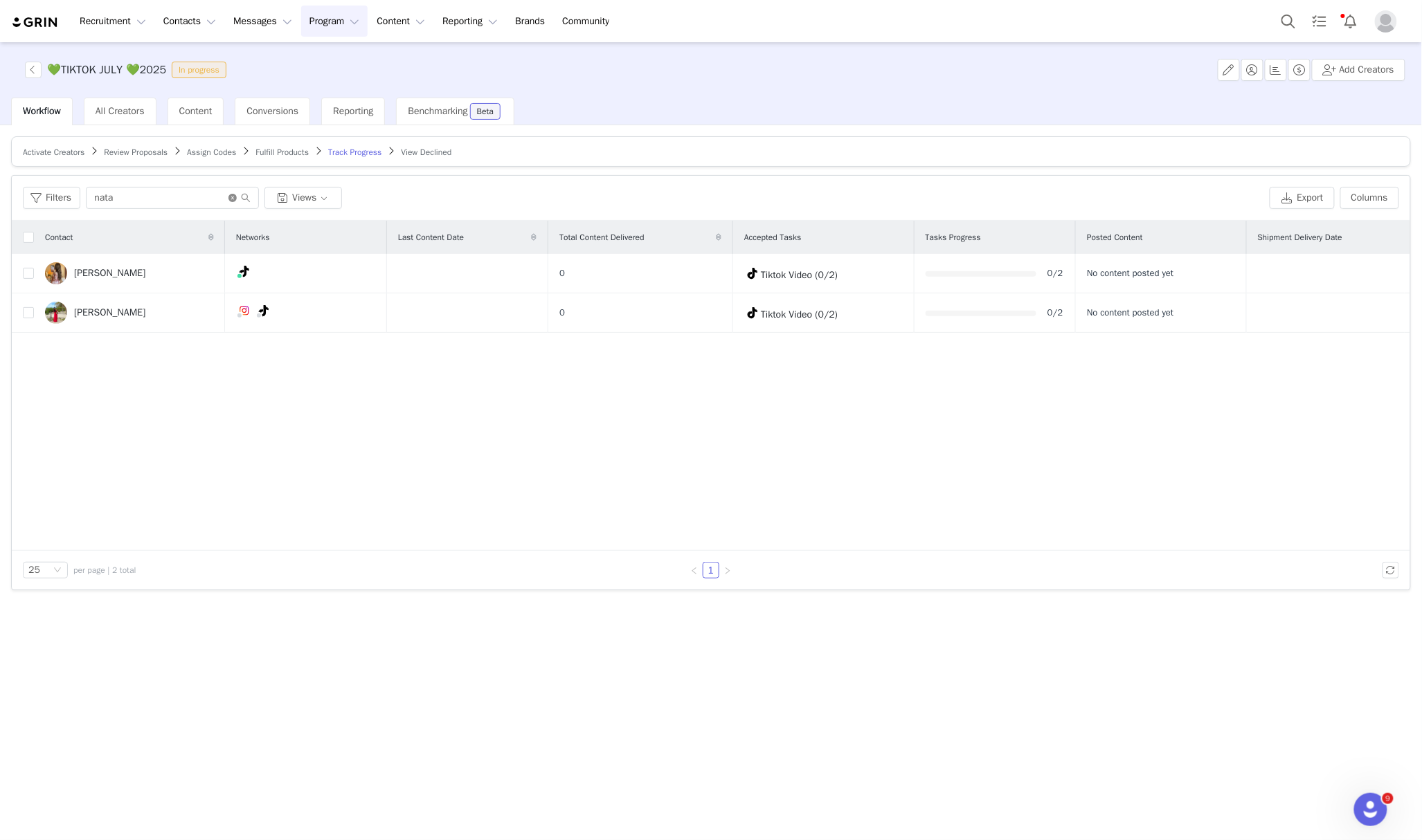 click at bounding box center (240, 198) 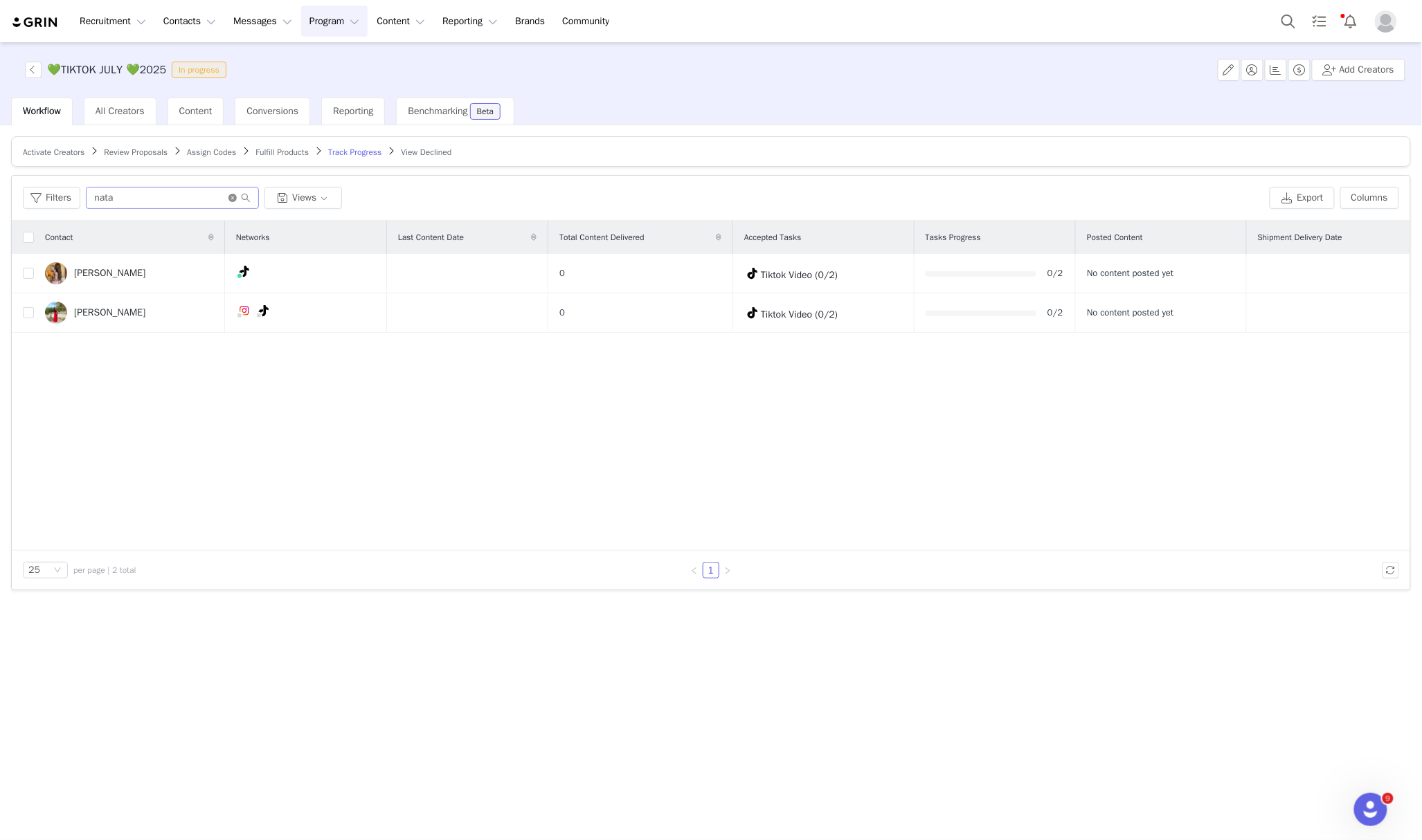click 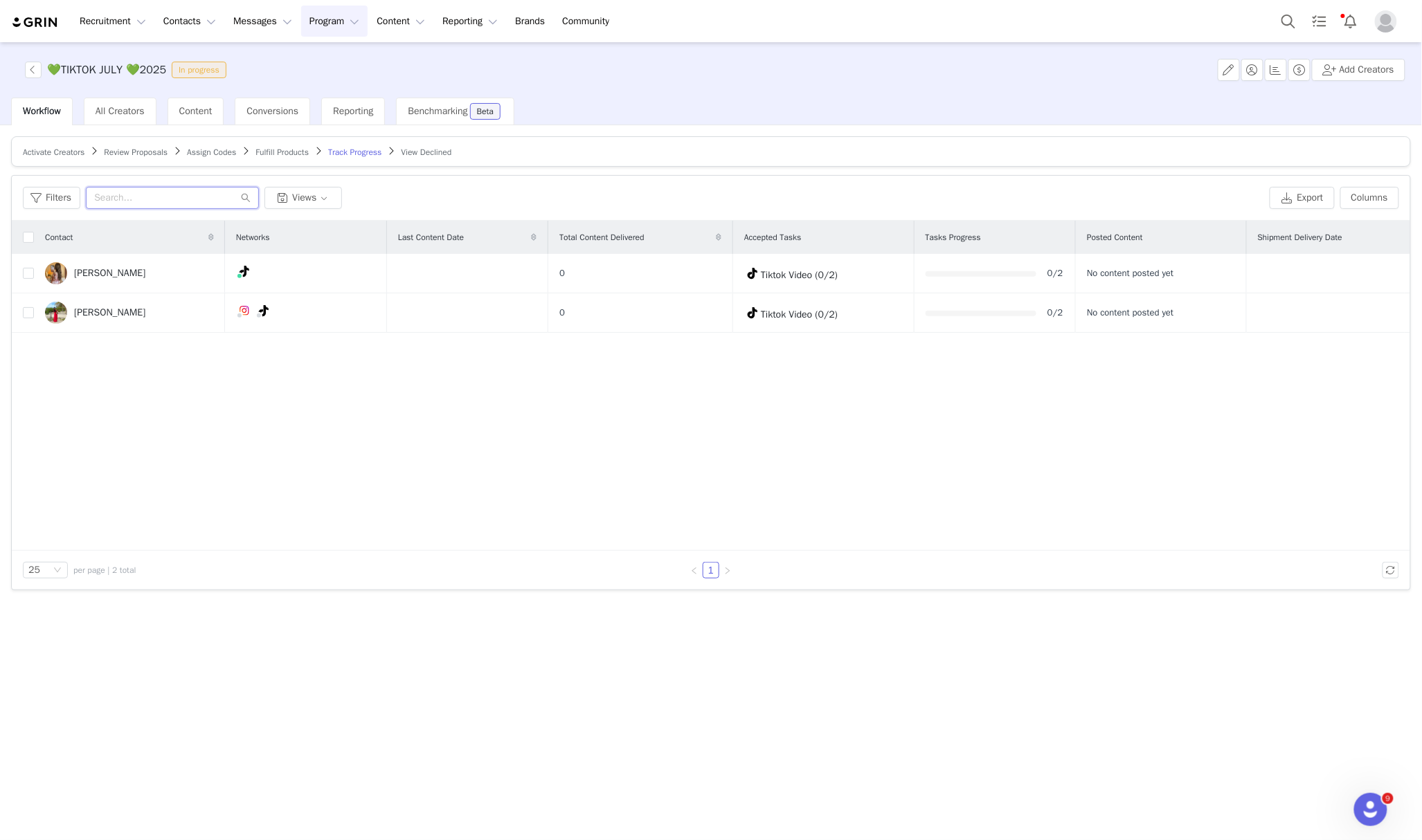 click at bounding box center [172, 198] 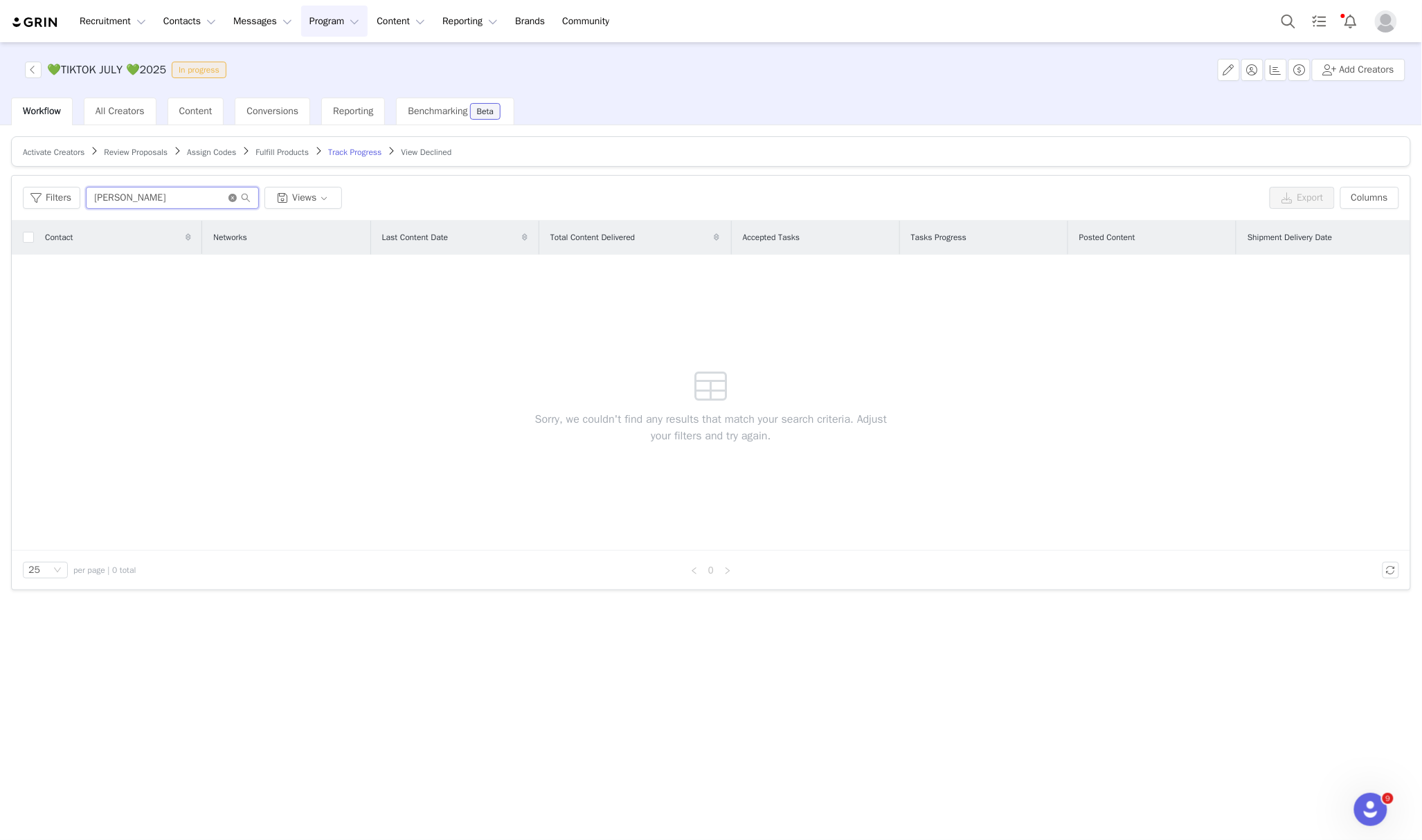 type on "marv" 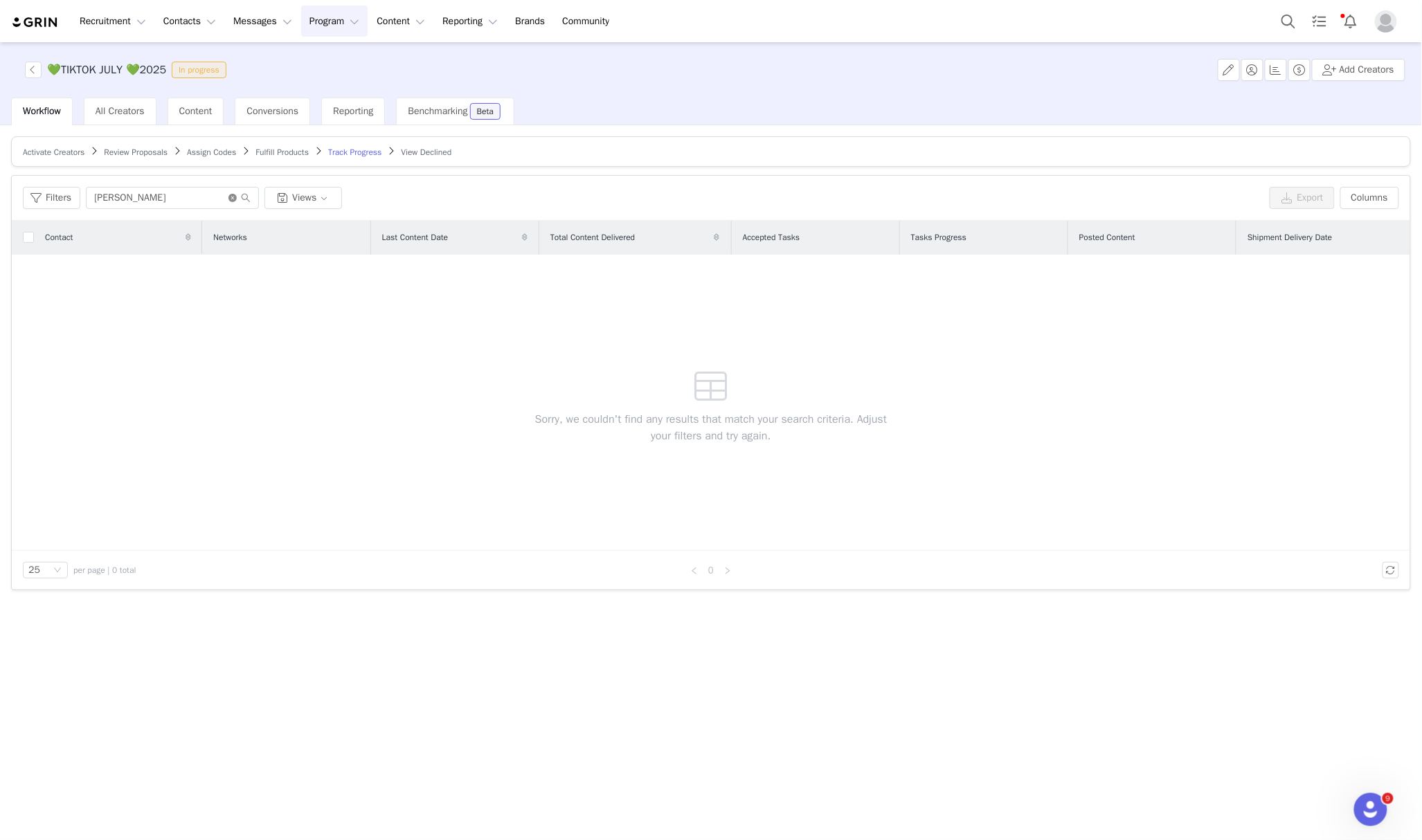 click 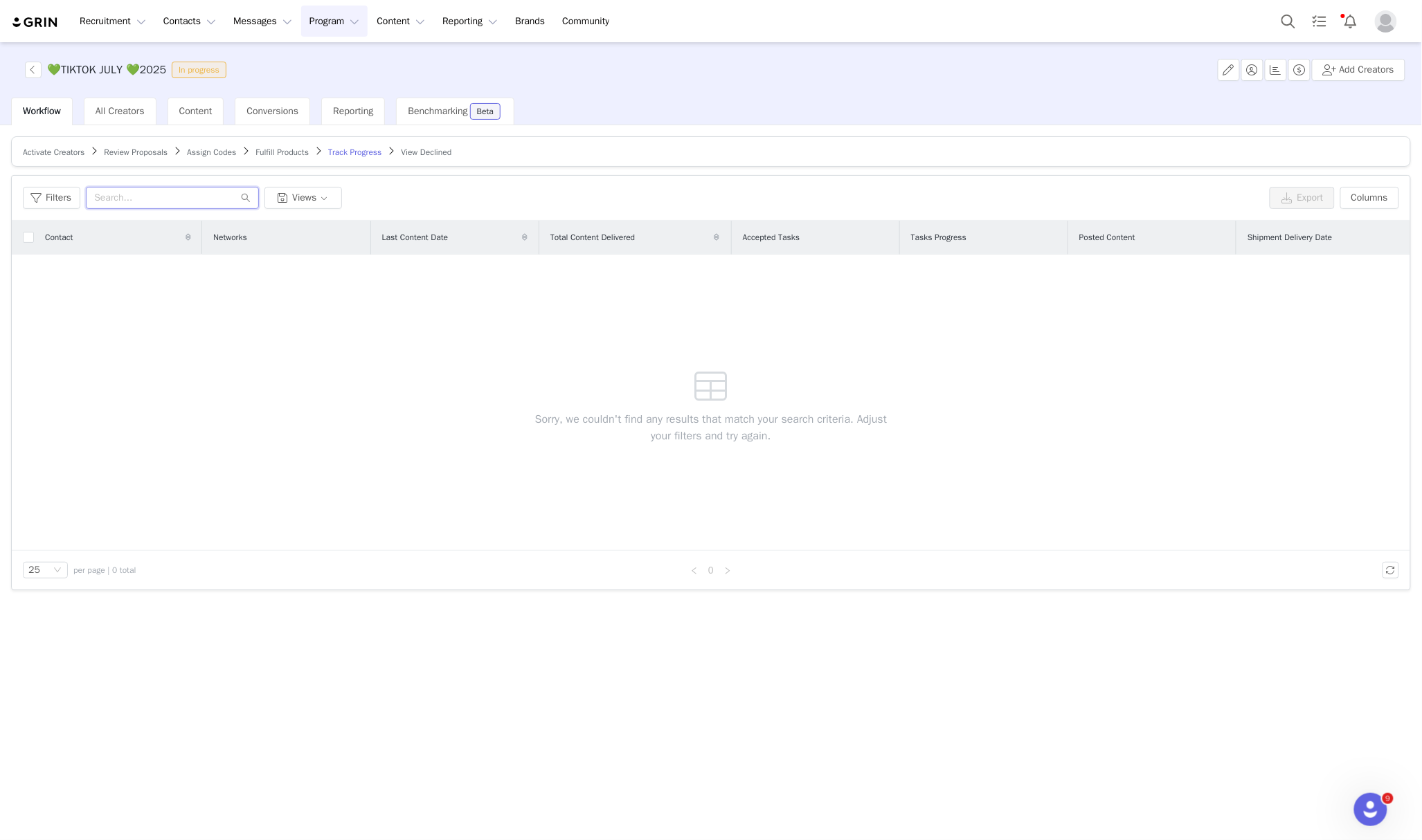 click at bounding box center (172, 198) 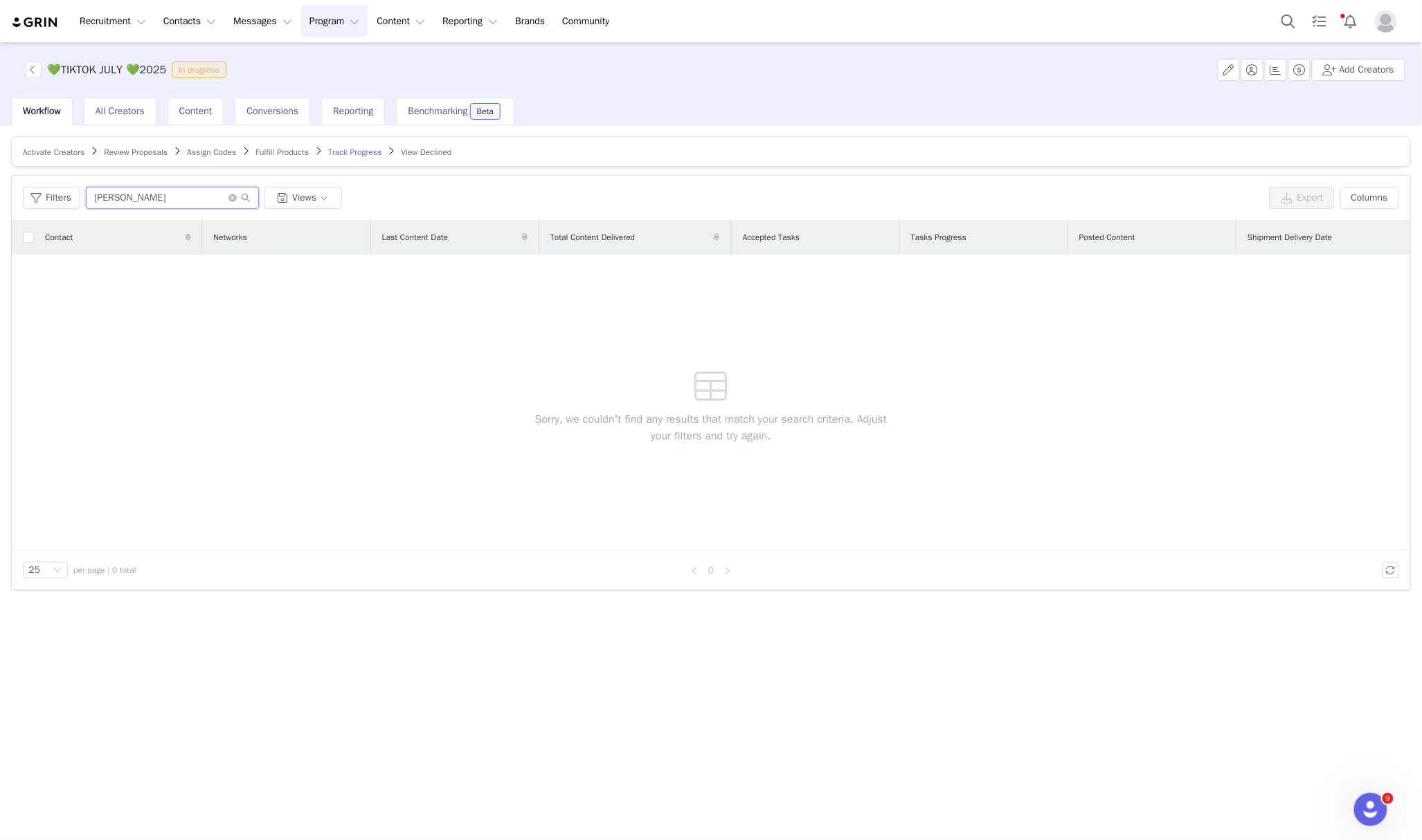 click on "elena o" at bounding box center [172, 198] 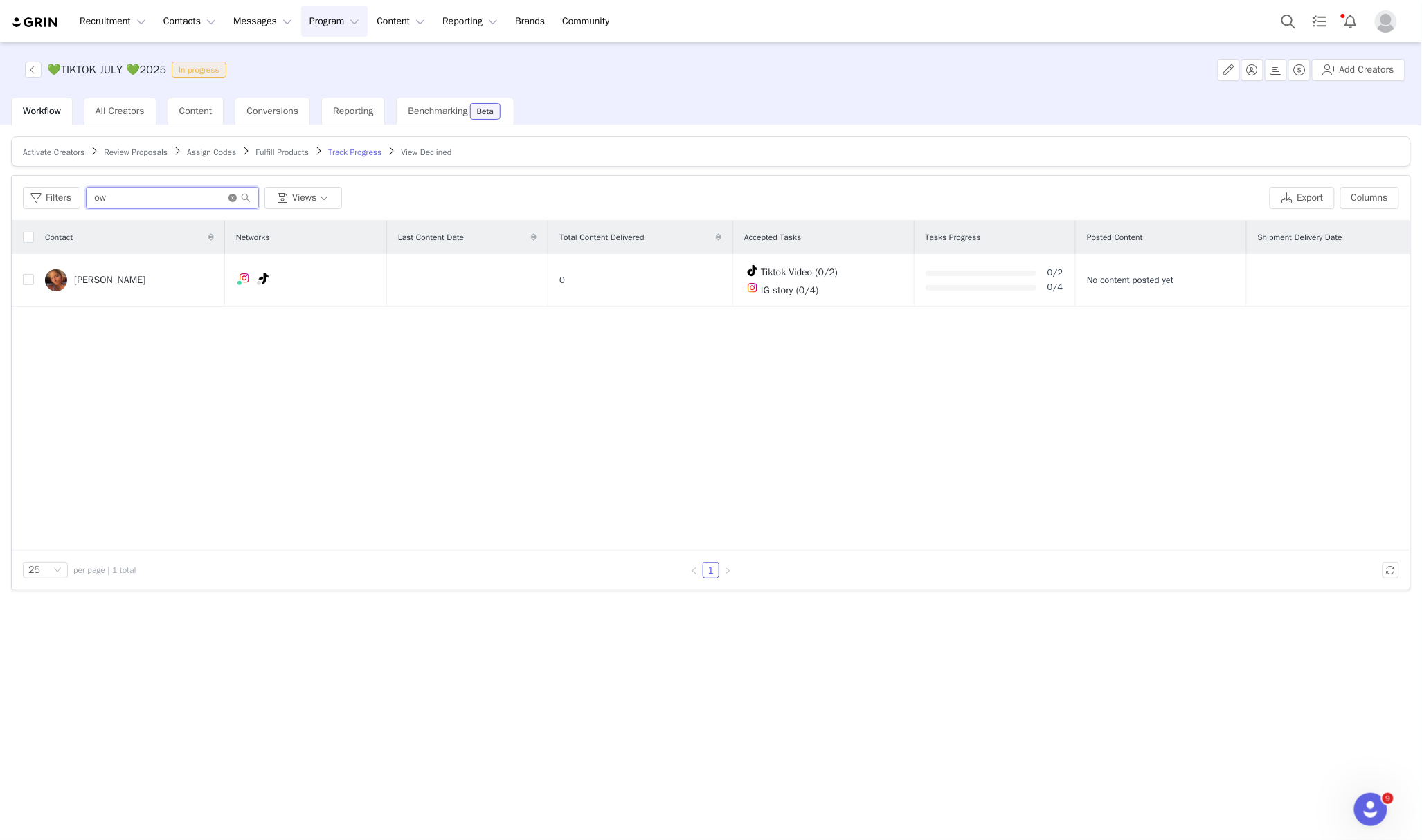 type on "ow" 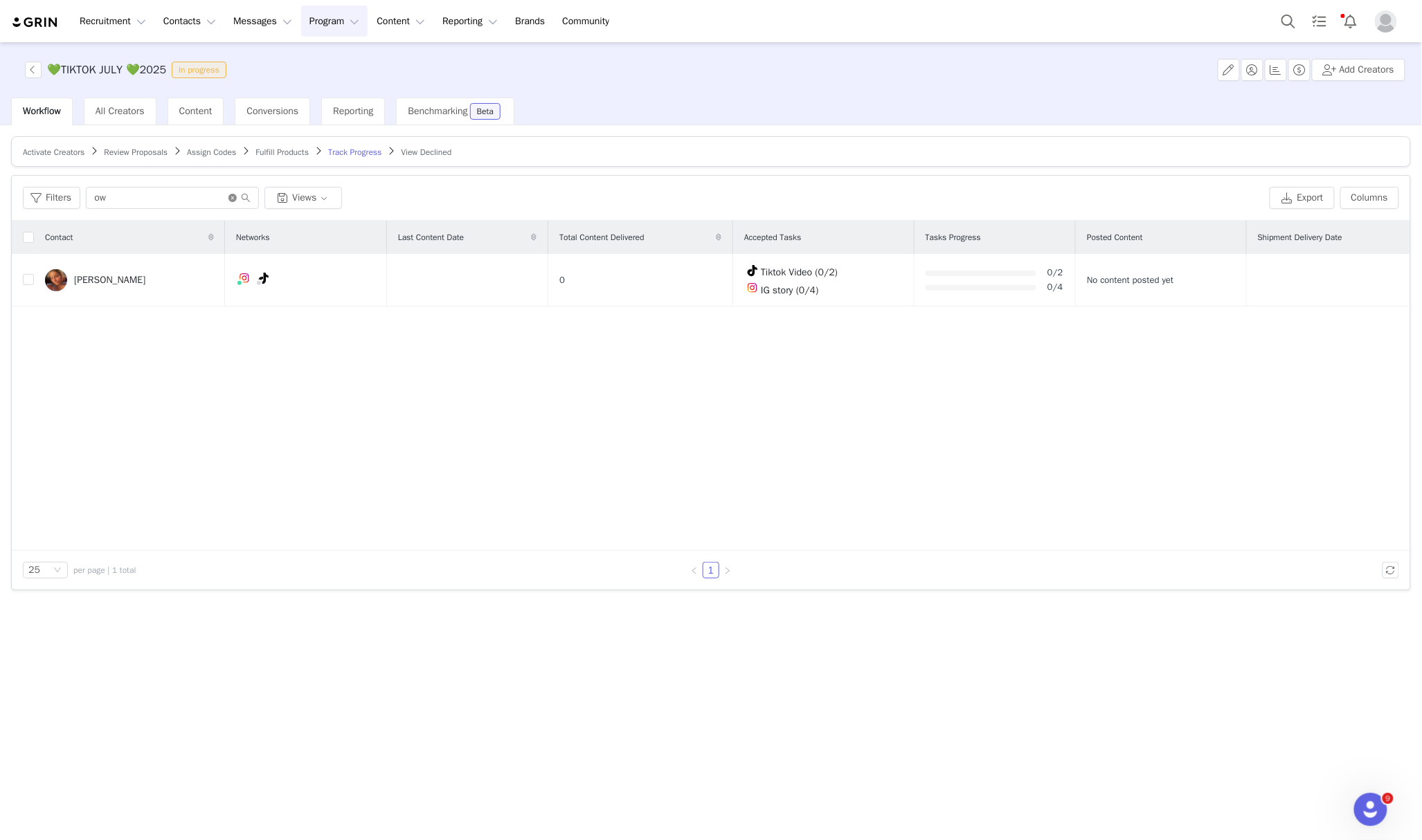 click 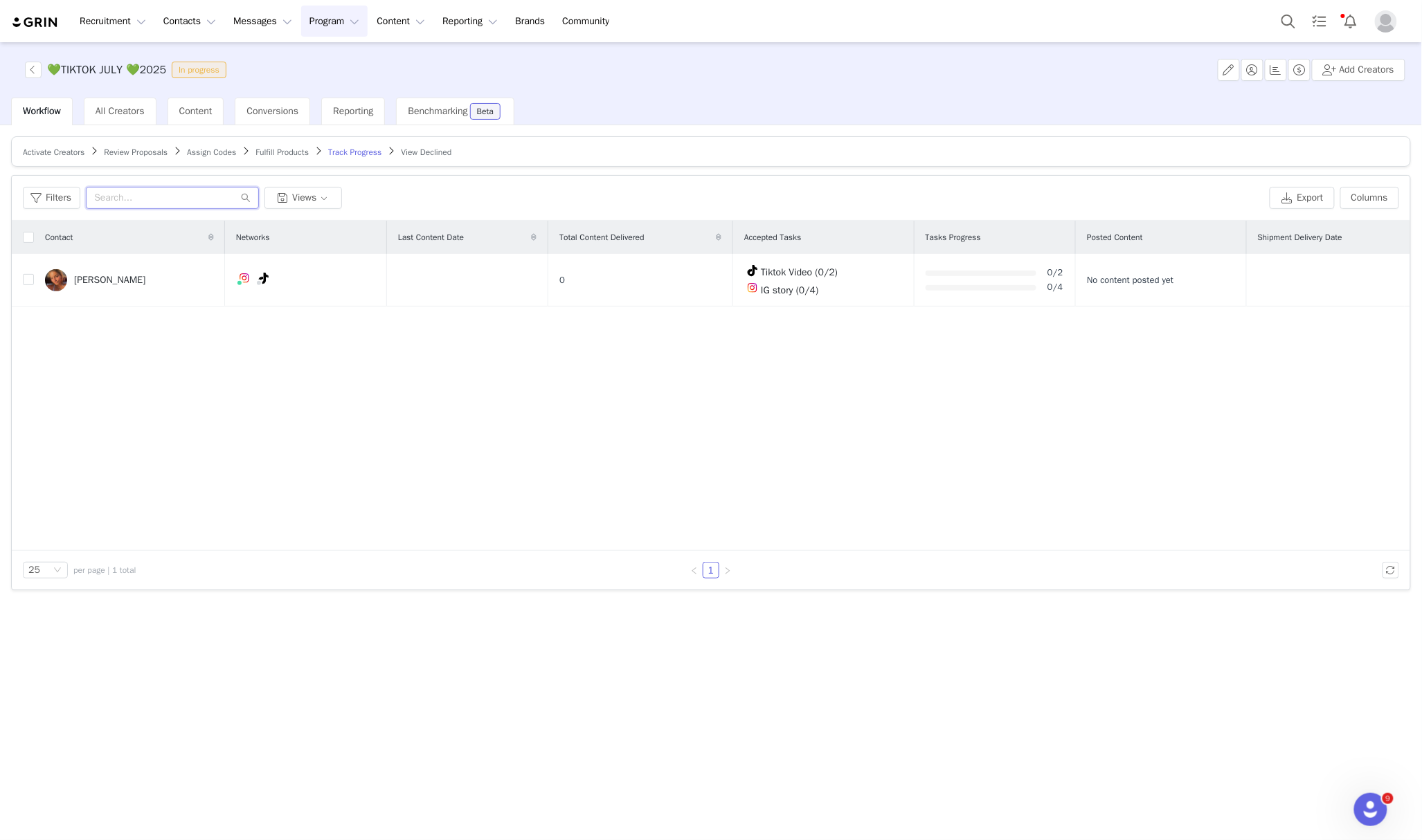click at bounding box center (172, 198) 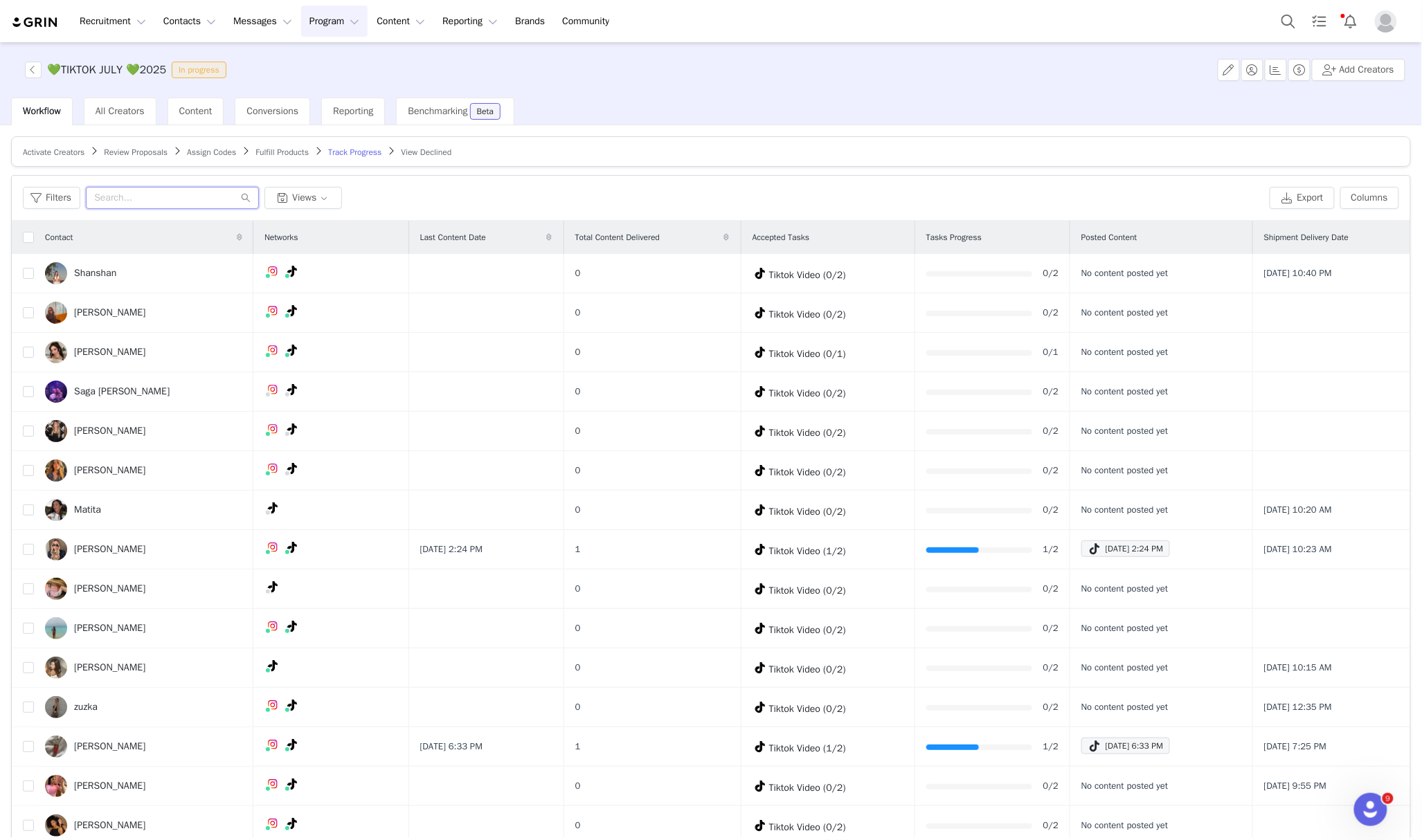 click at bounding box center (172, 198) 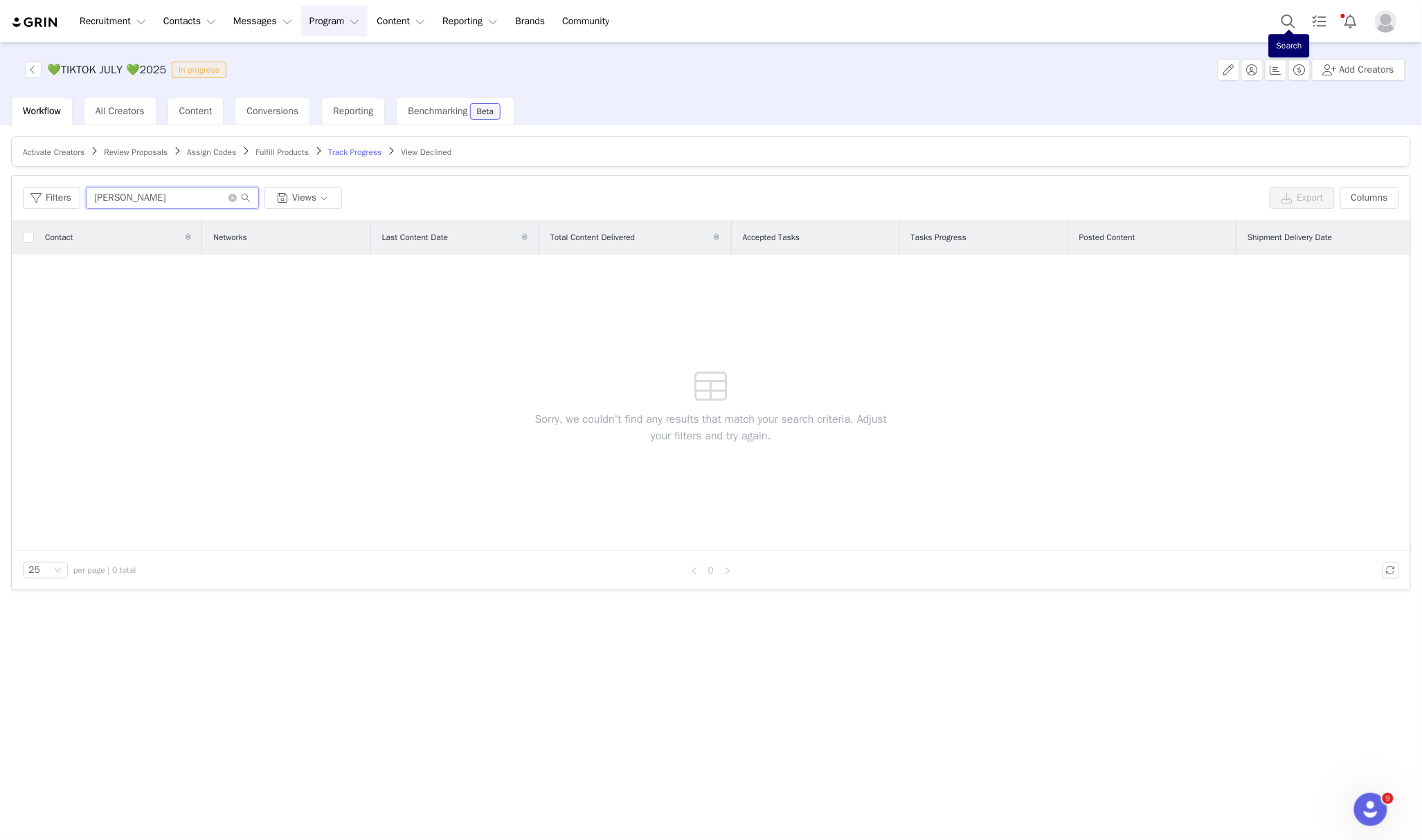 type on "nina" 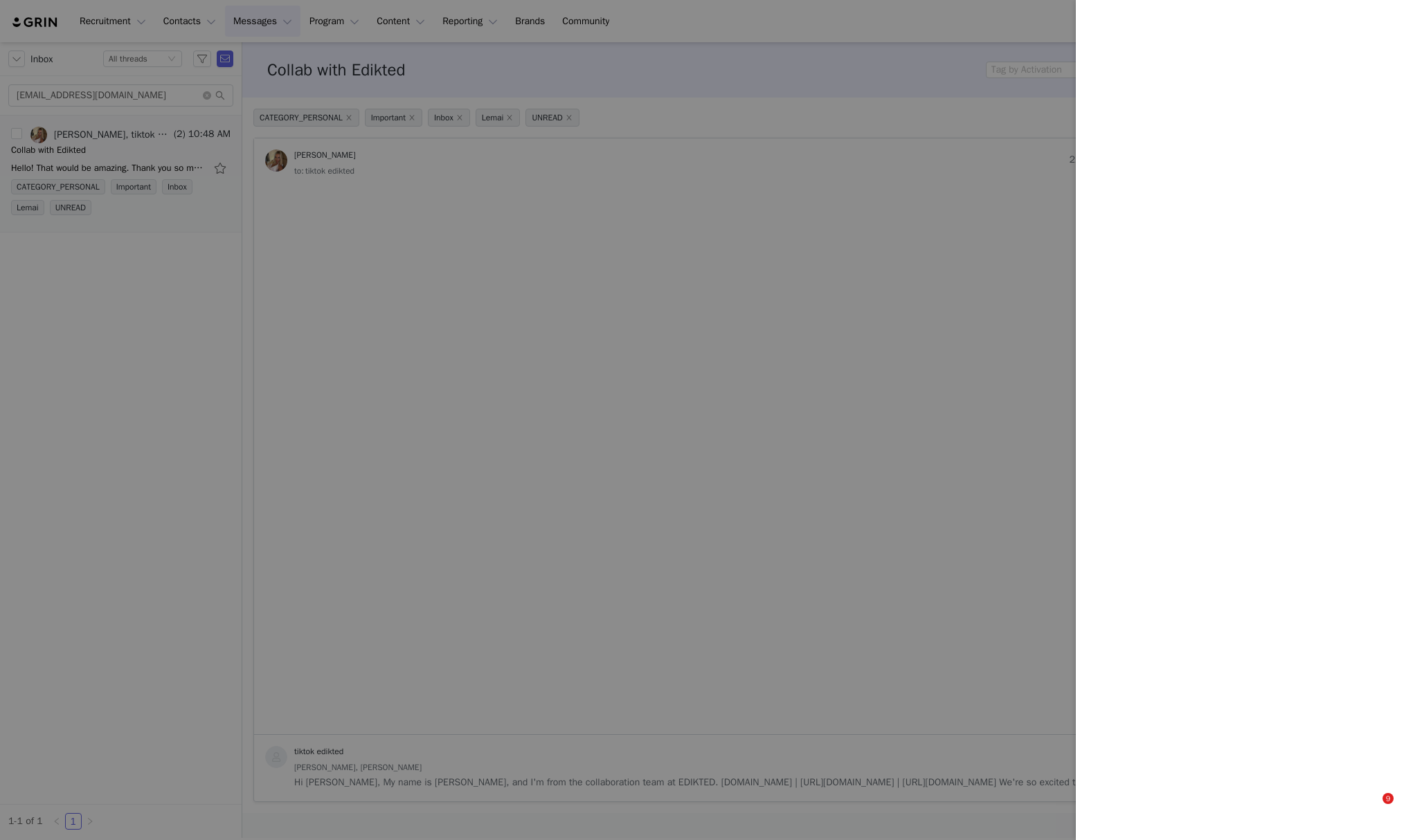 scroll, scrollTop: 0, scrollLeft: 0, axis: both 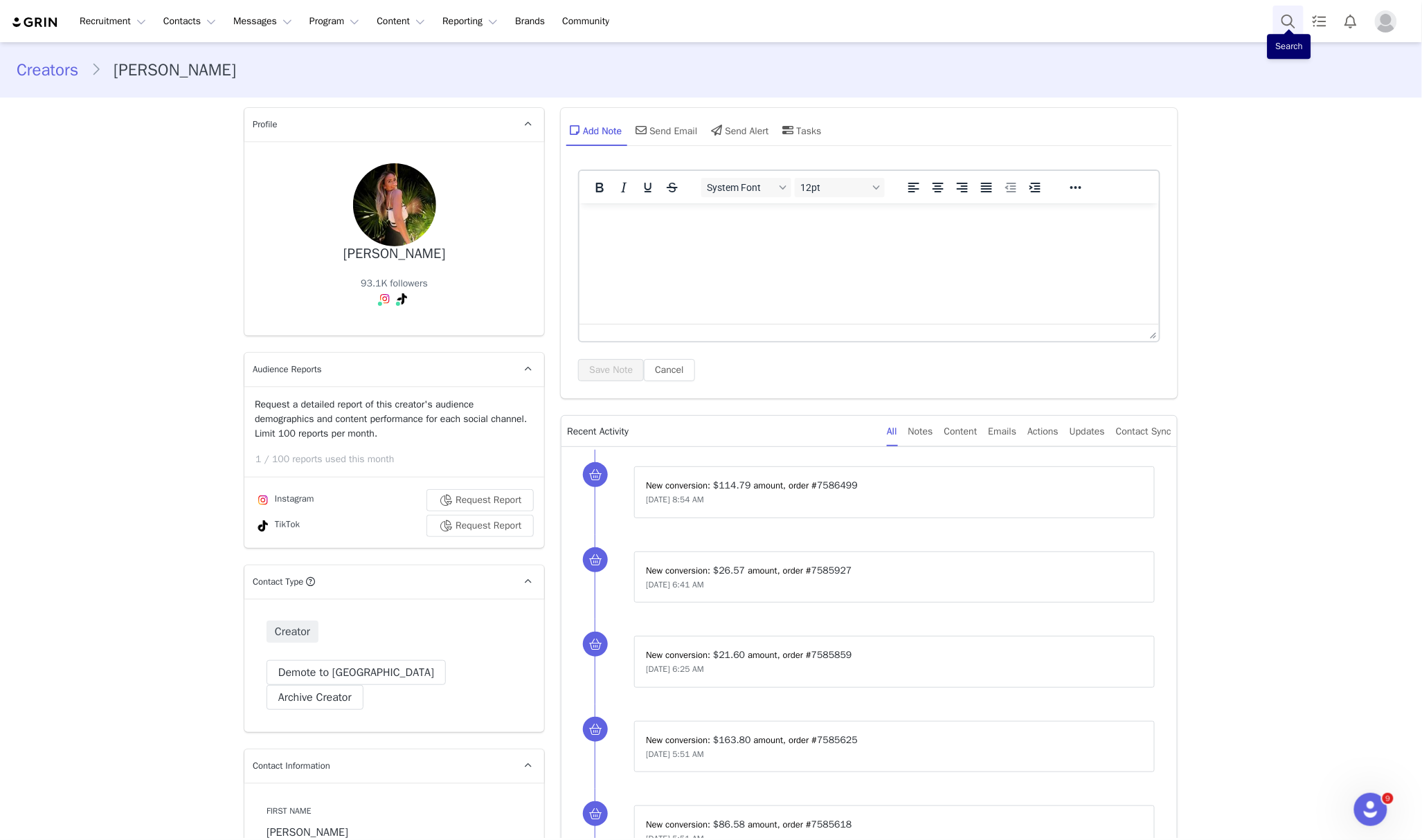 click at bounding box center (1288, 21) 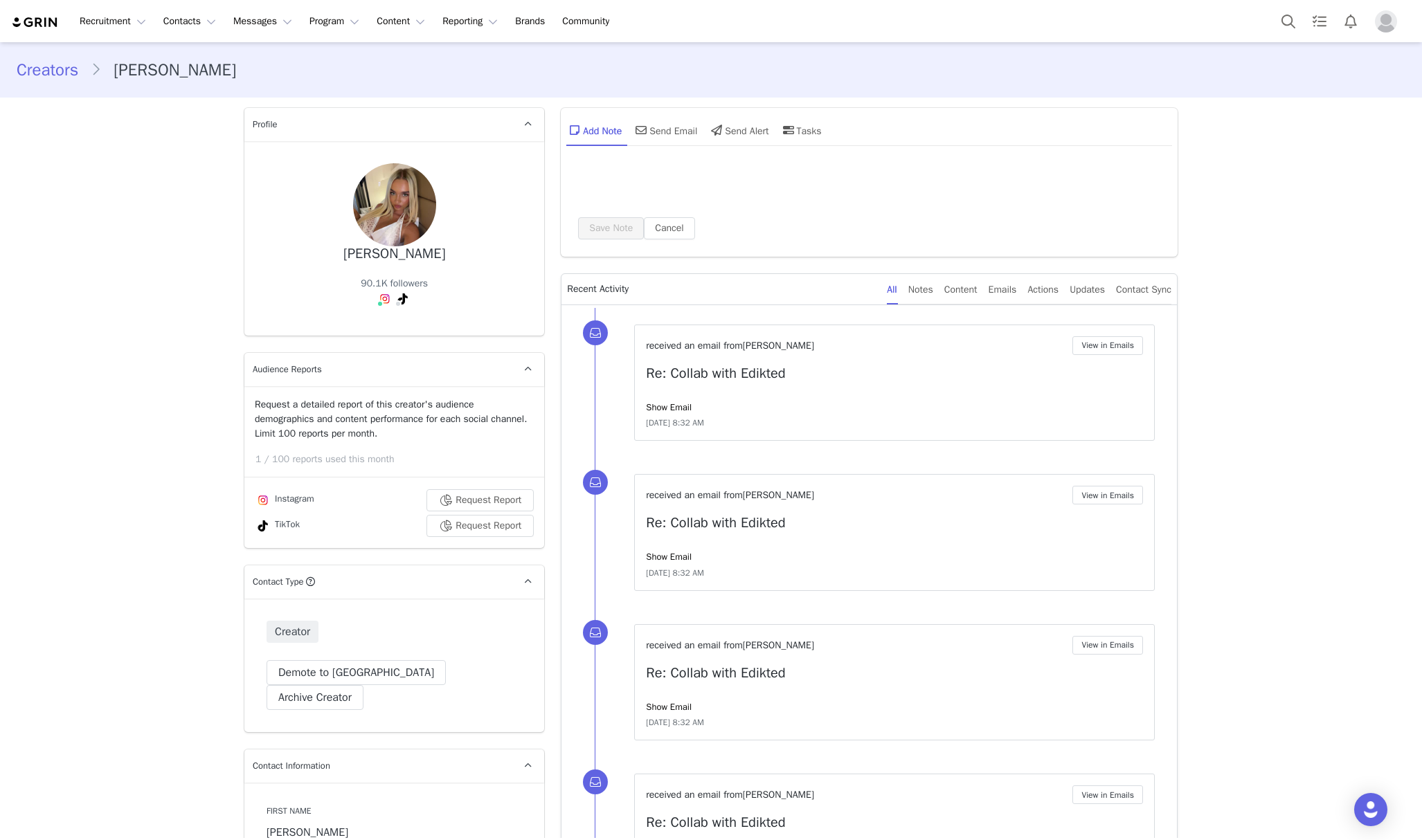 scroll, scrollTop: 0, scrollLeft: 0, axis: both 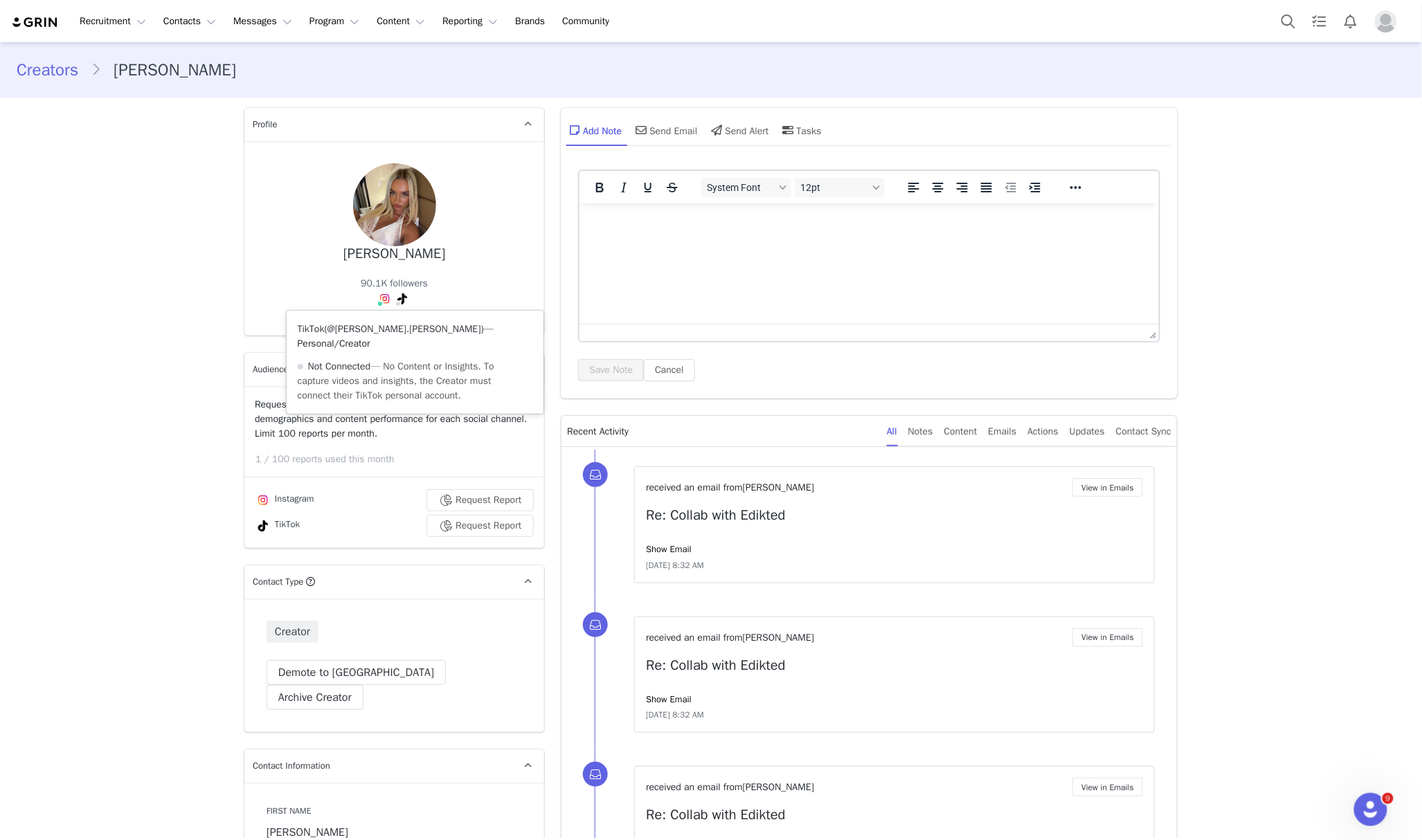 click on "@nicole.oleary" at bounding box center (404, 329) 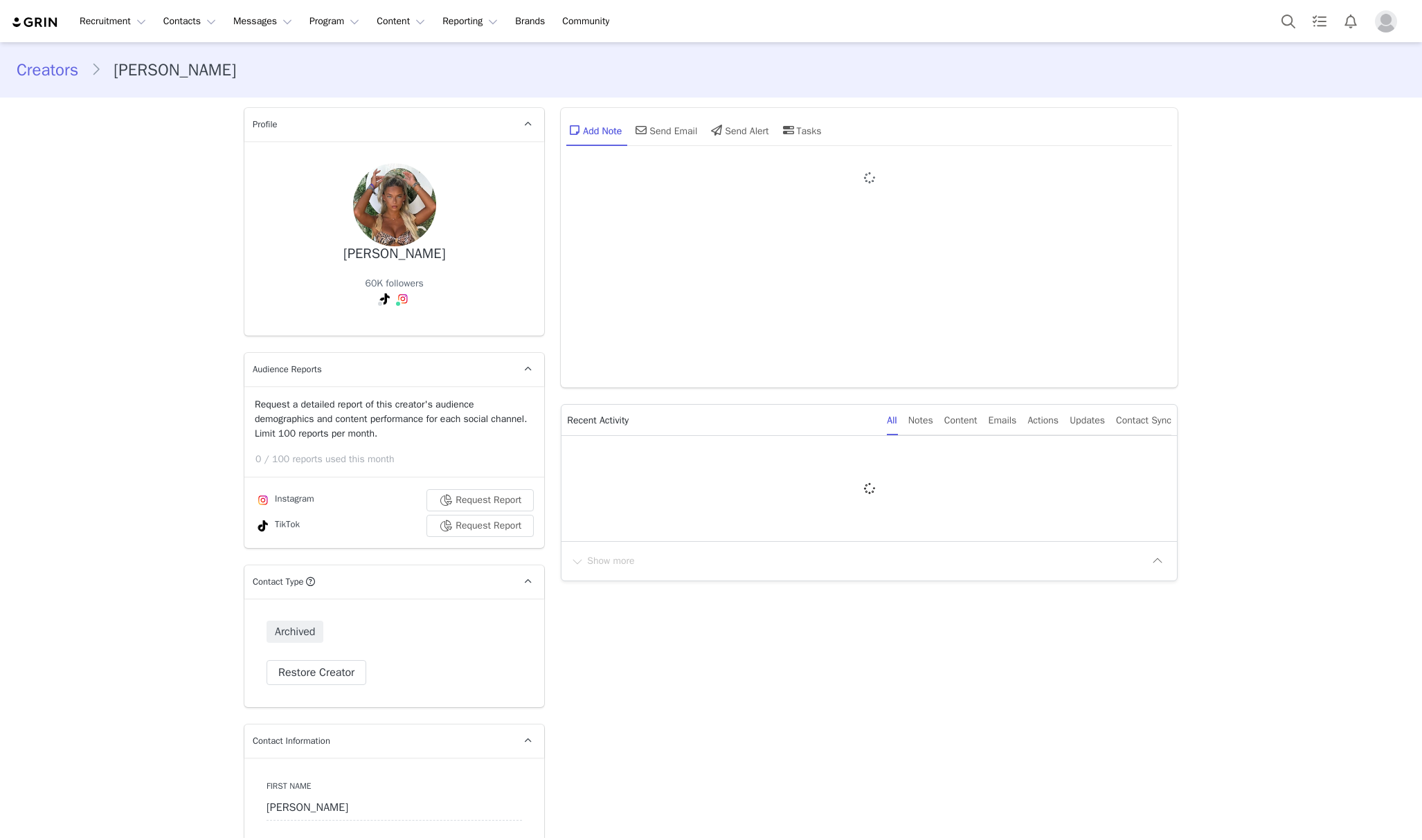 scroll, scrollTop: 0, scrollLeft: 0, axis: both 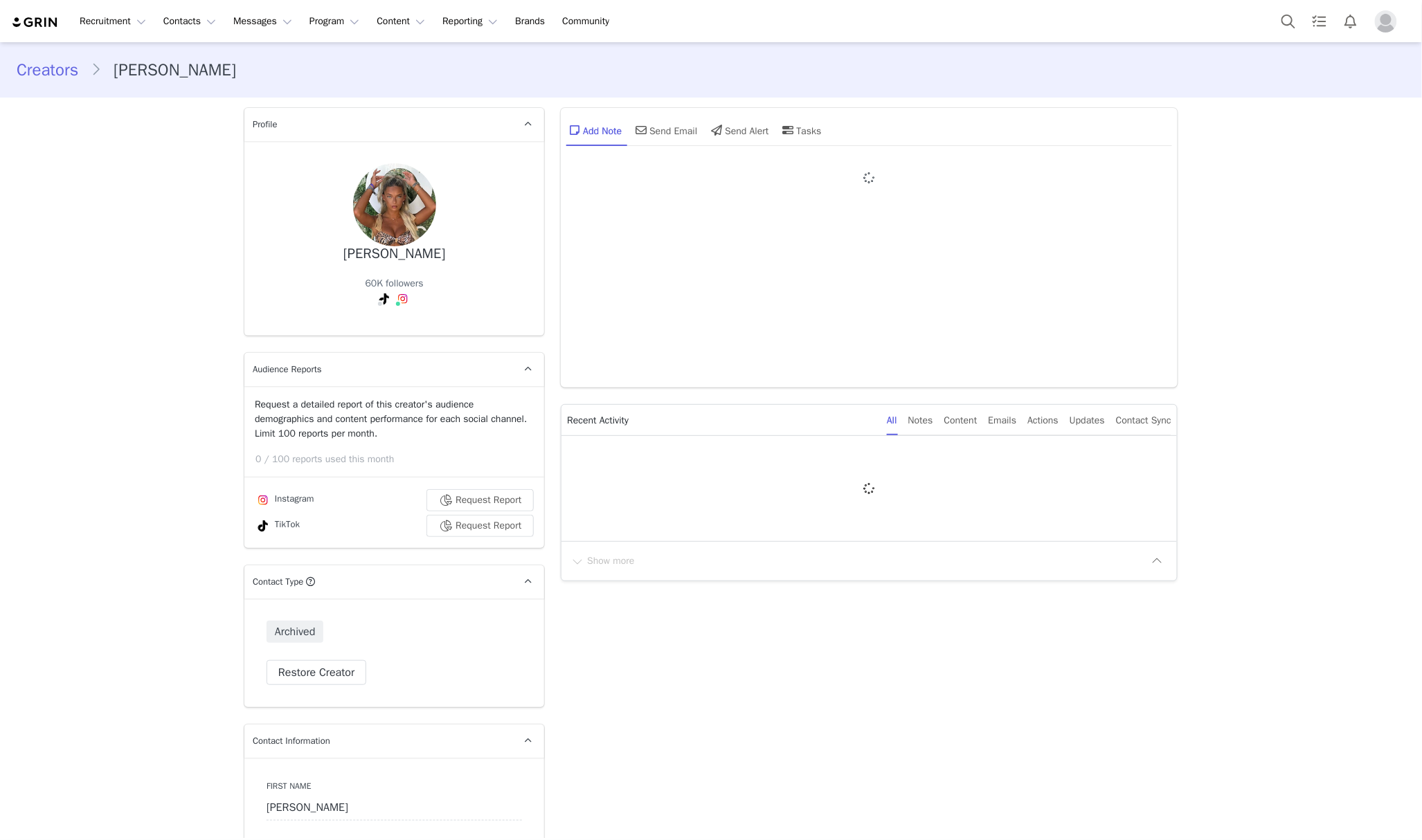 type on "+1 ([GEOGRAPHIC_DATA])" 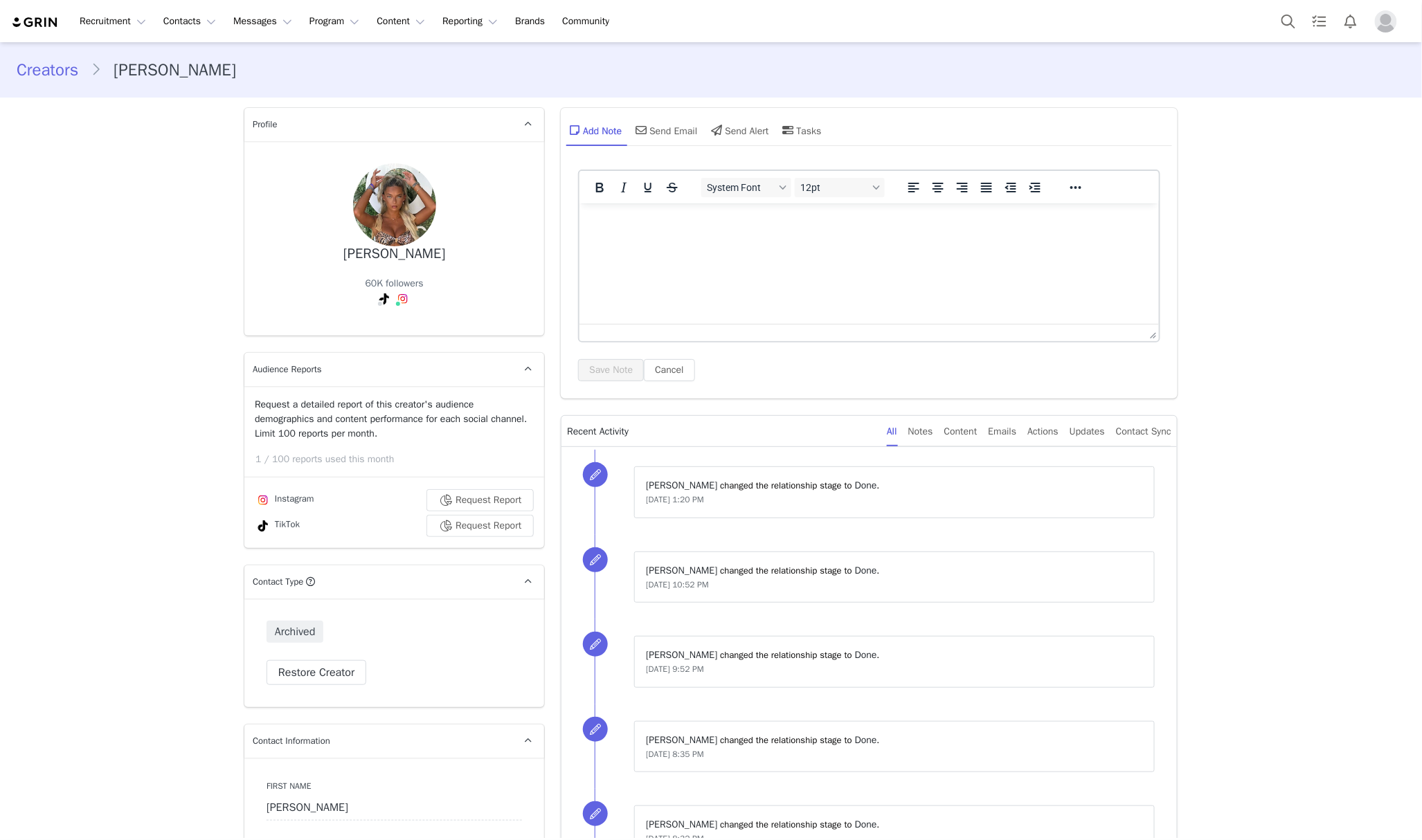 scroll, scrollTop: 3918, scrollLeft: 0, axis: vertical 